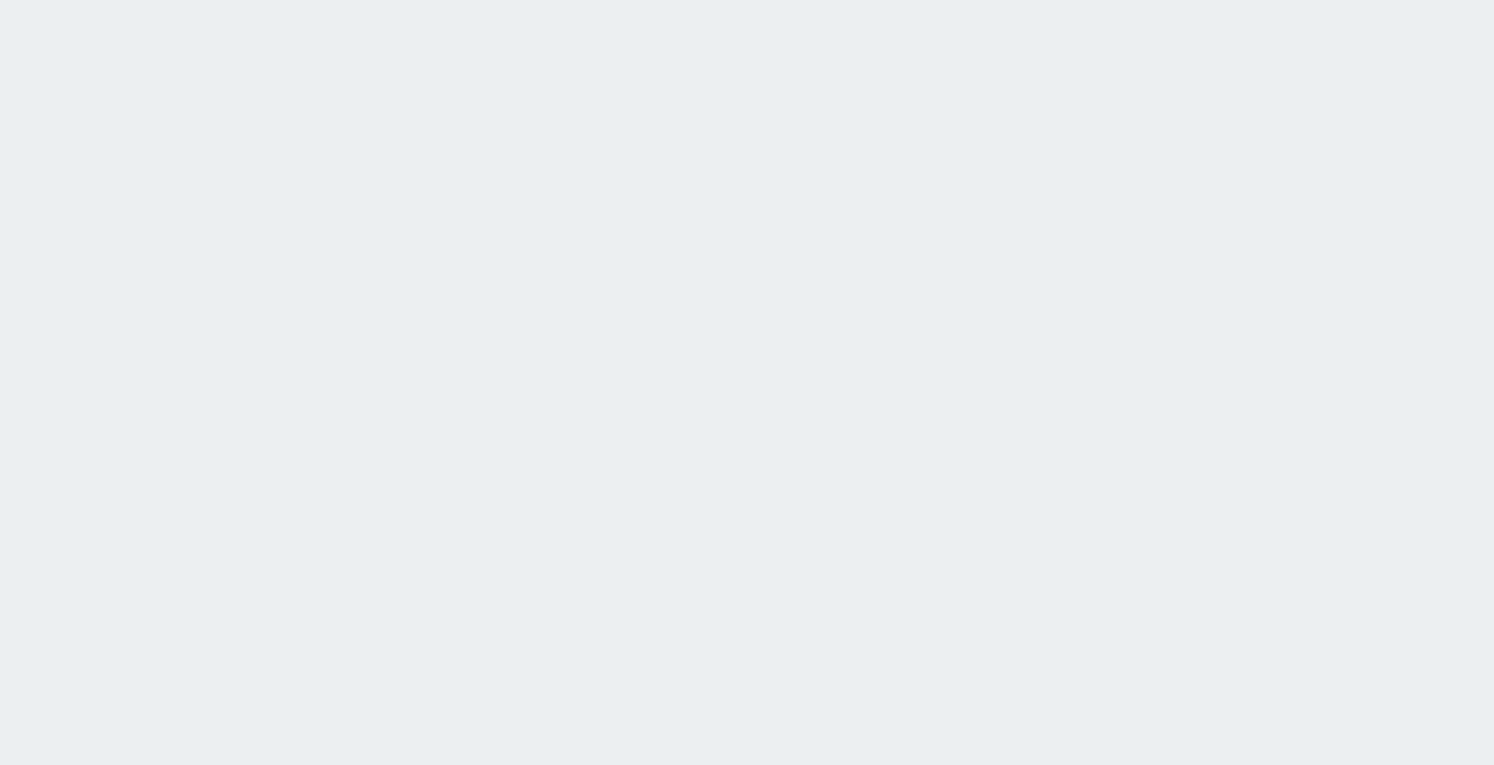 scroll, scrollTop: 0, scrollLeft: 0, axis: both 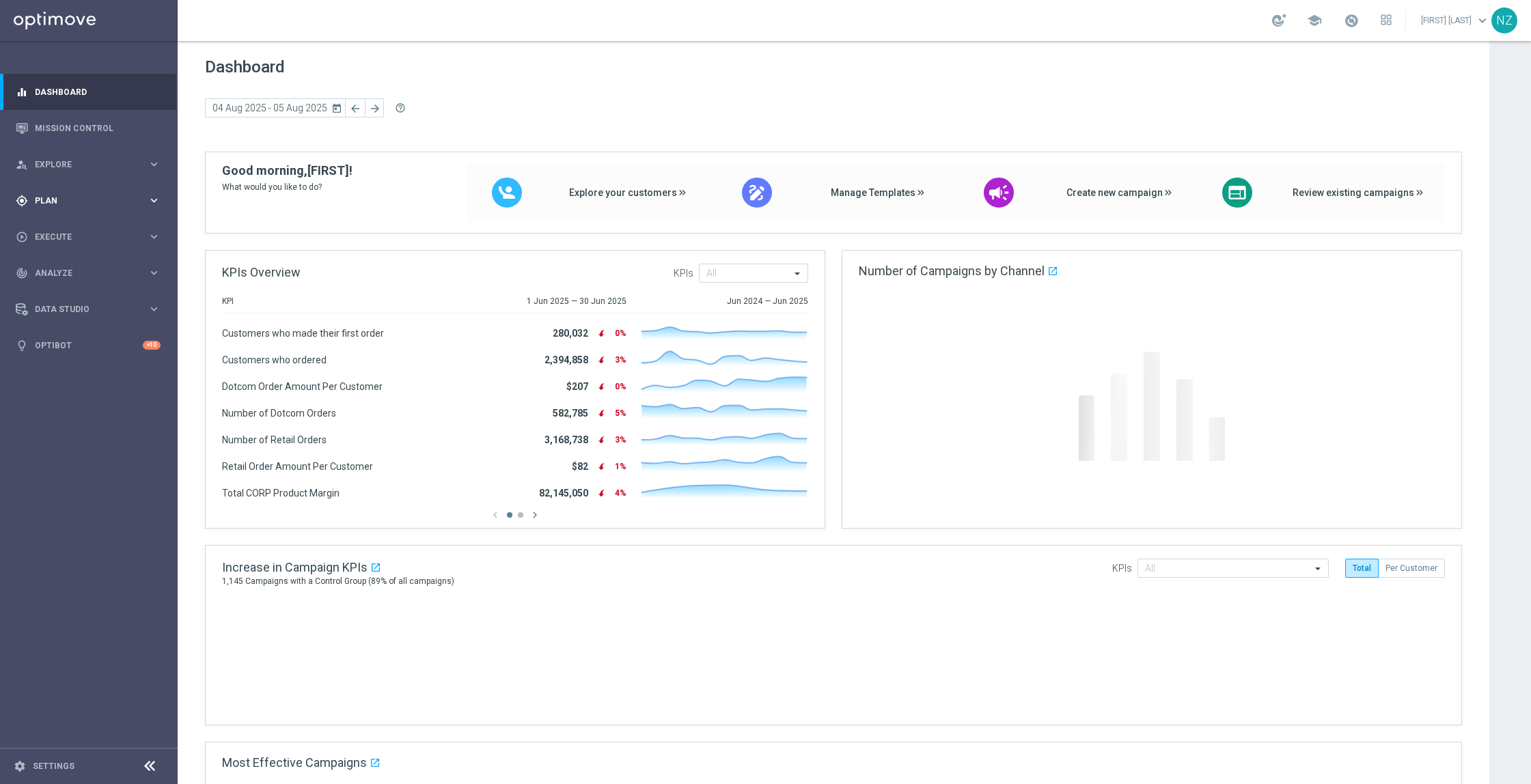 click on "Plan" at bounding box center (91, 201) 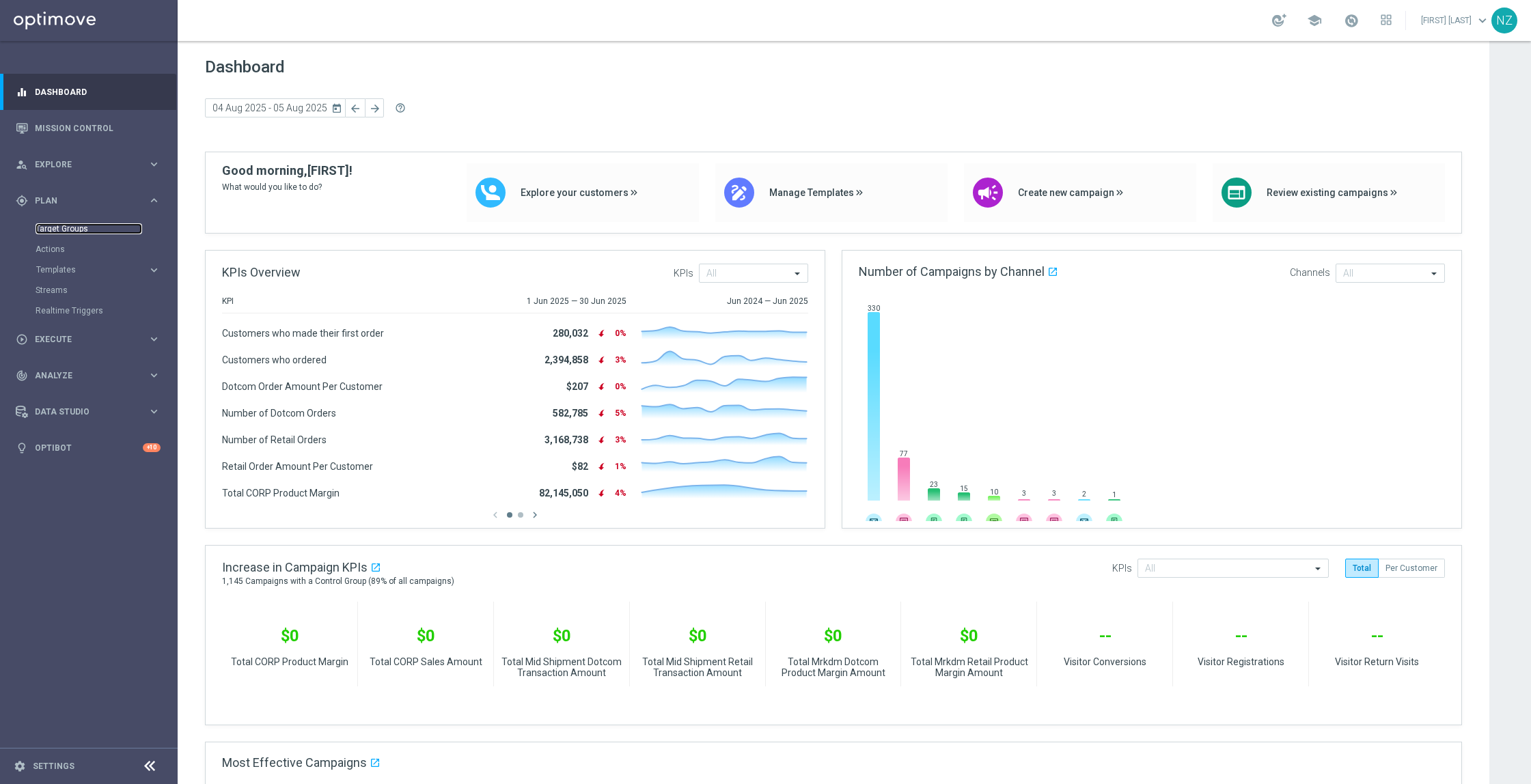 click on "Target Groups" at bounding box center [89, 229] 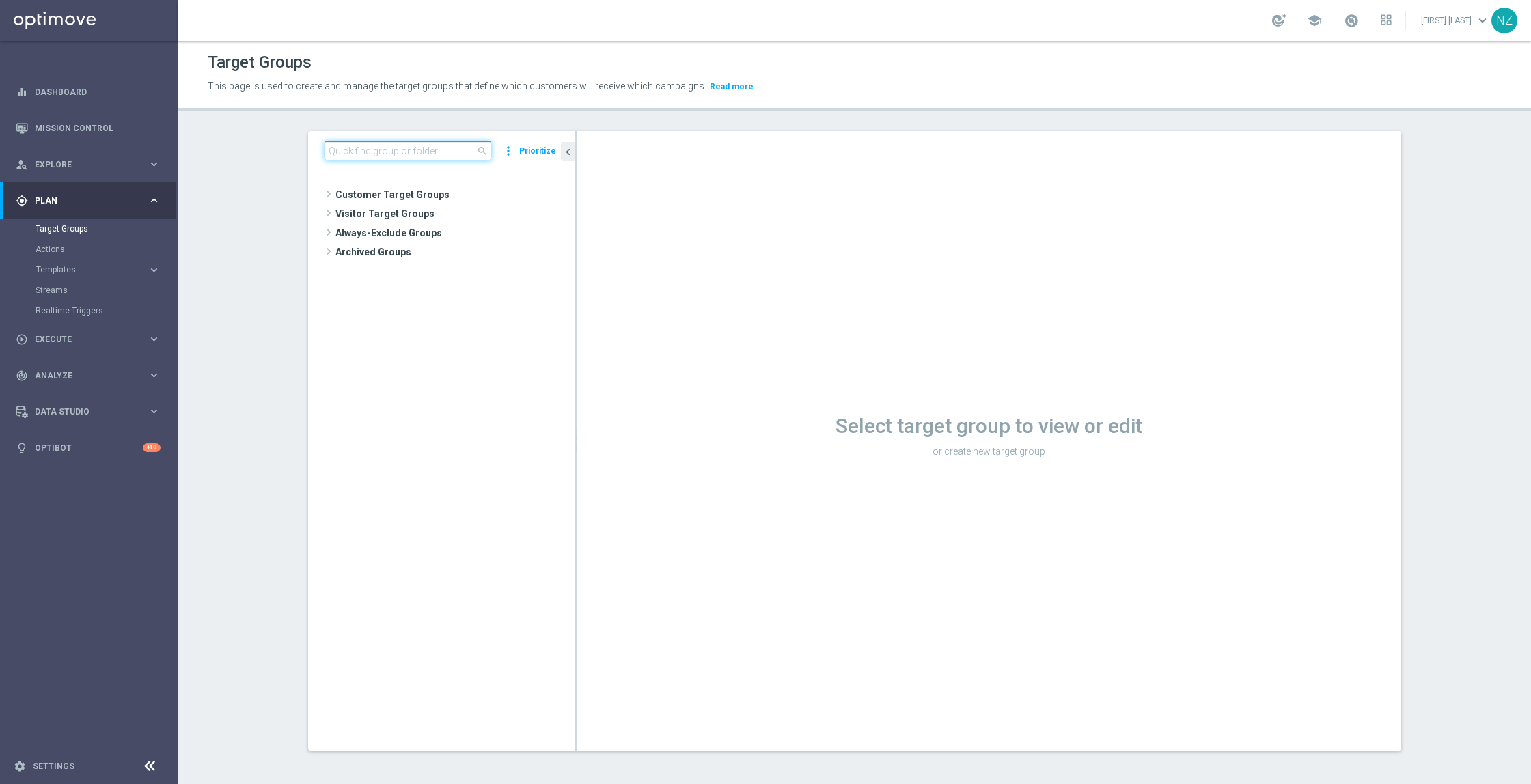click at bounding box center [408, 151] 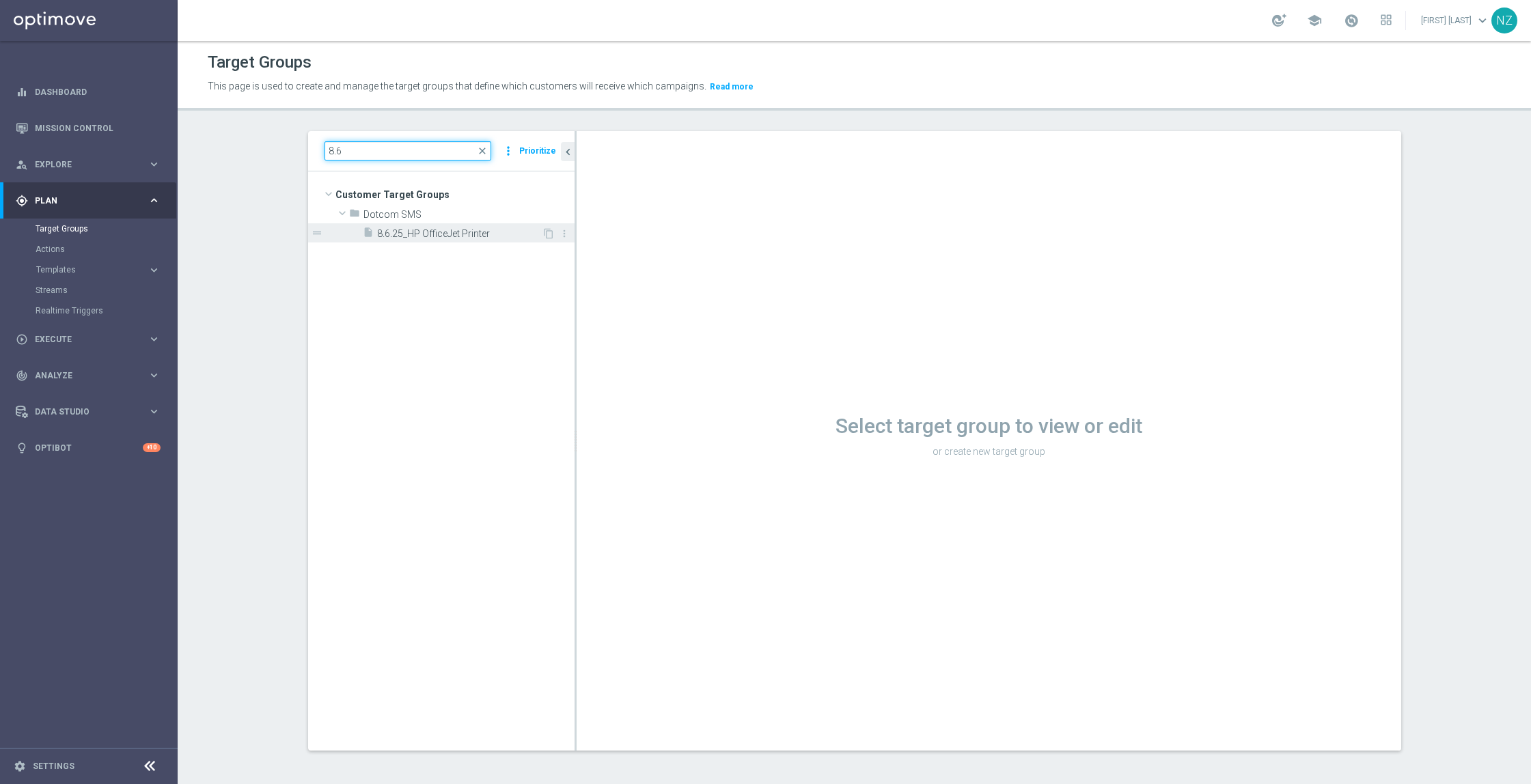 type on "8.6" 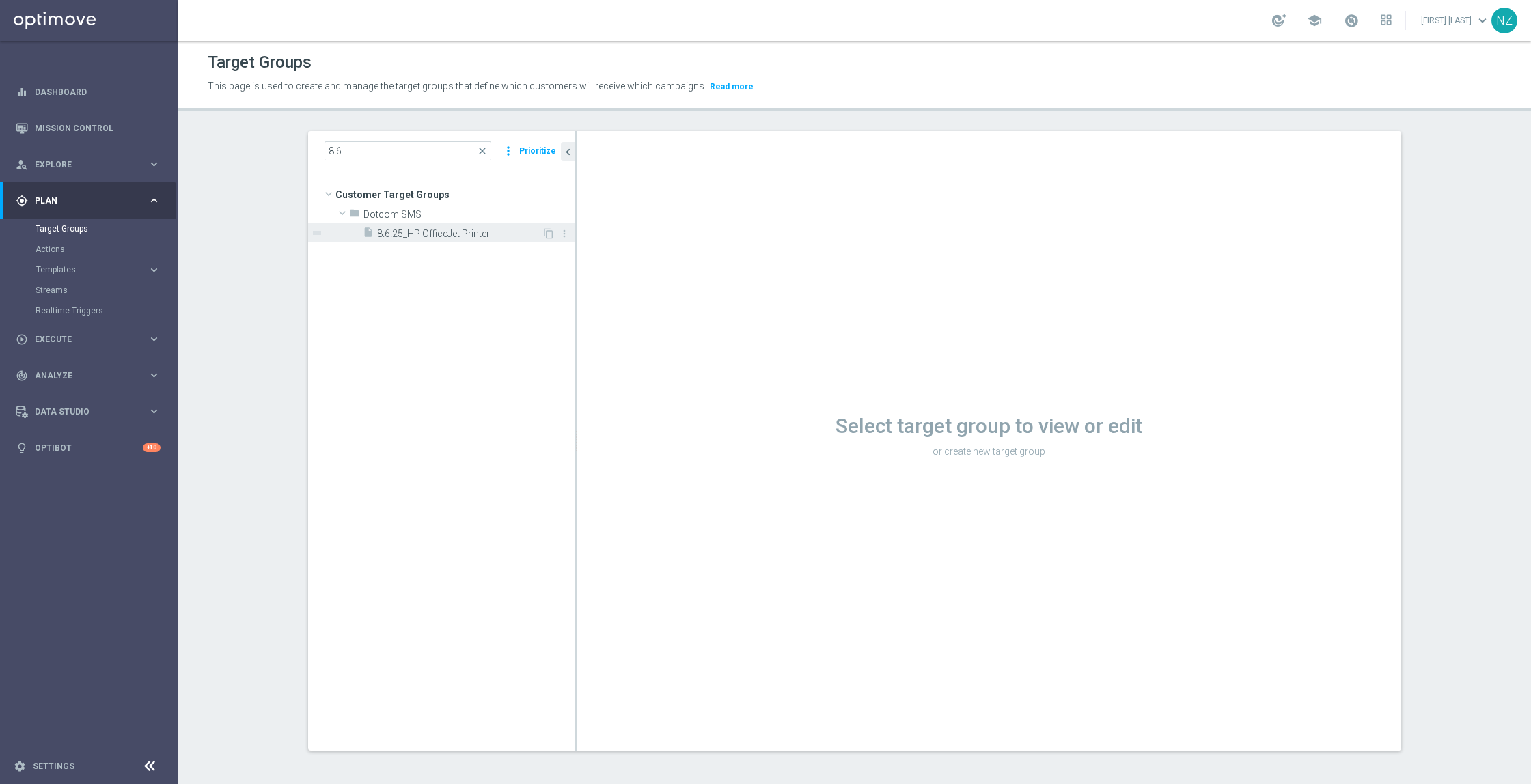 click on "8.6.25_HP OfficeJet Printer" at bounding box center (459, 234) 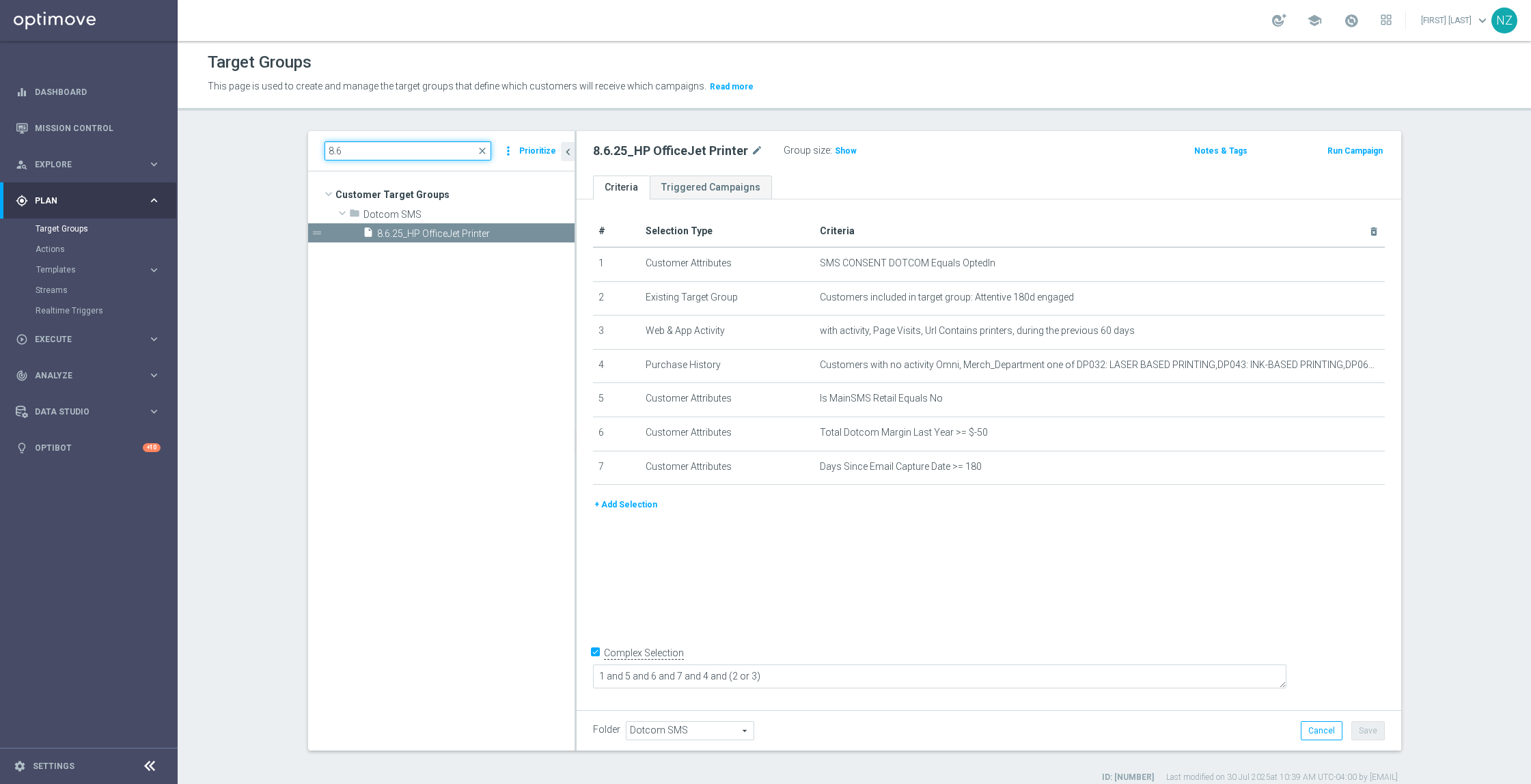 click on "8.6" at bounding box center (408, 151) 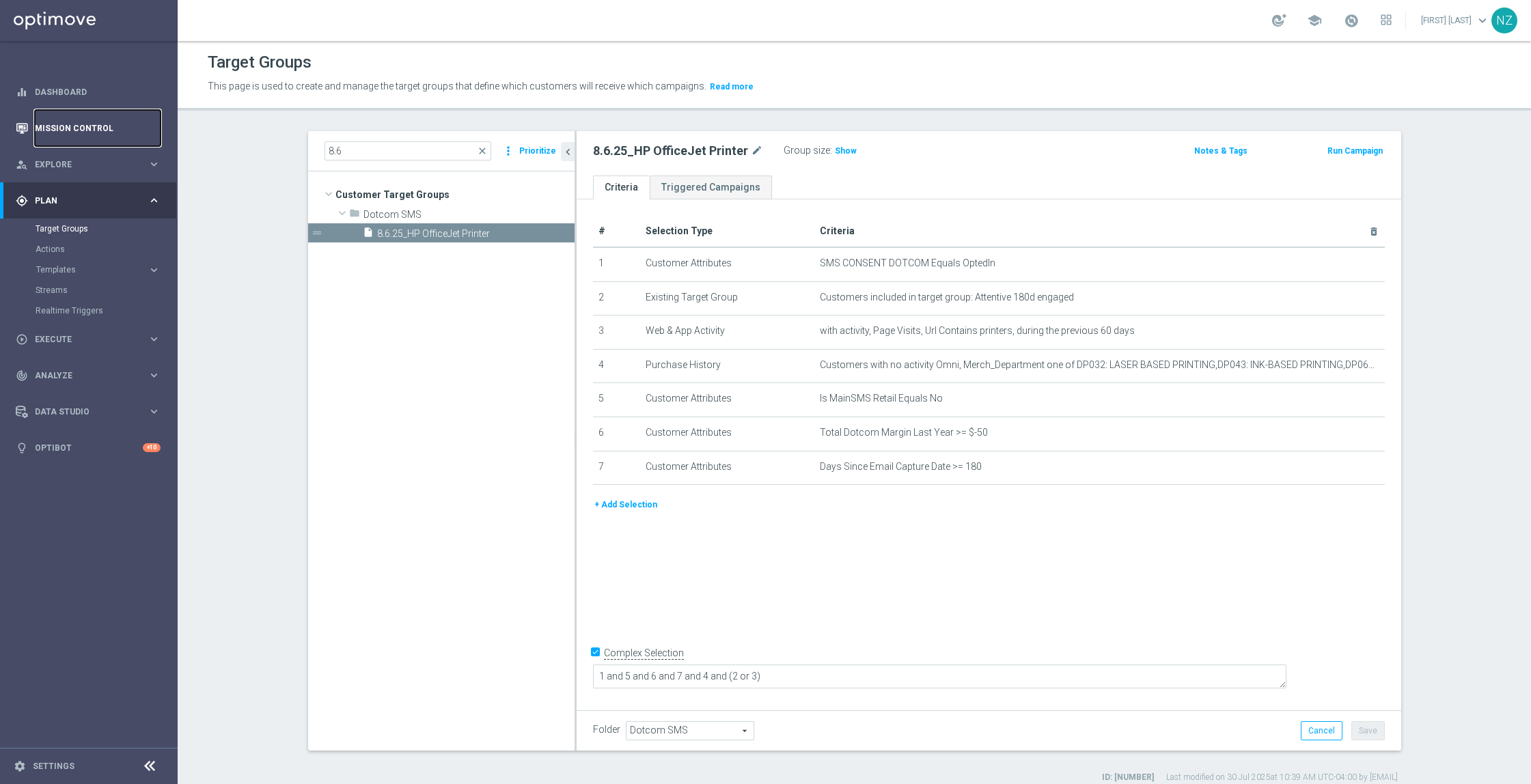 click on "Mission Control" at bounding box center (98, 128) 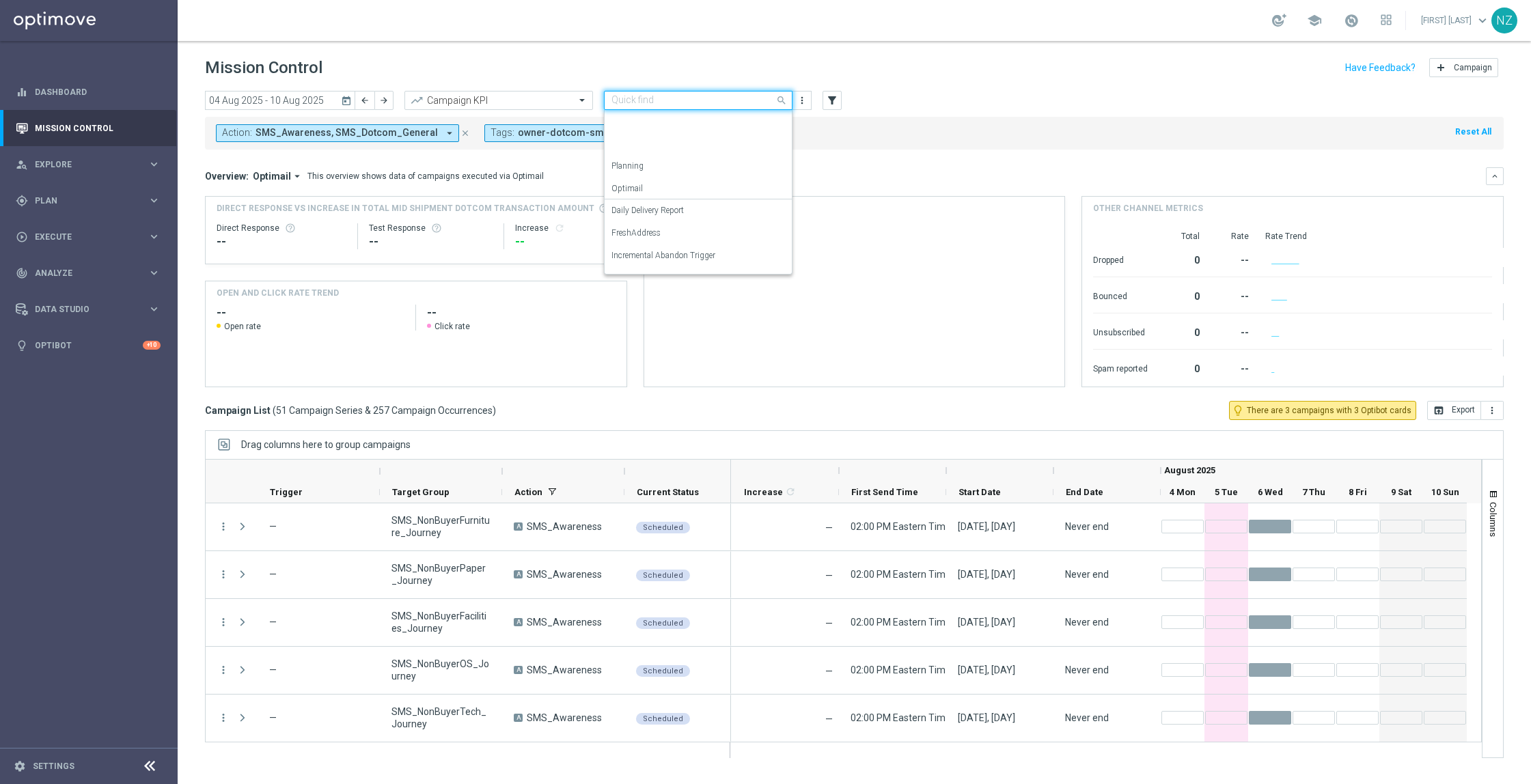 click 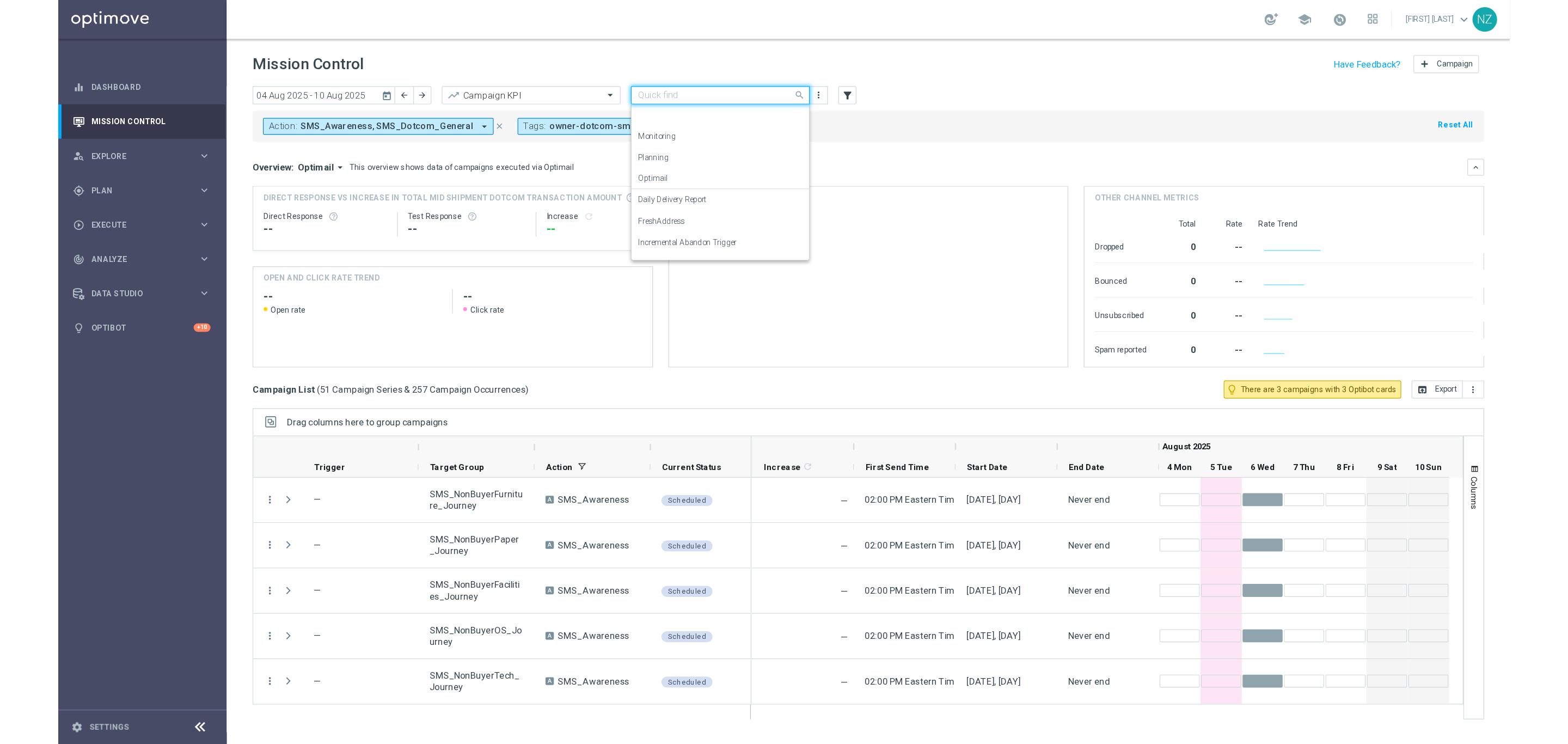 scroll, scrollTop: 103, scrollLeft: 0, axis: vertical 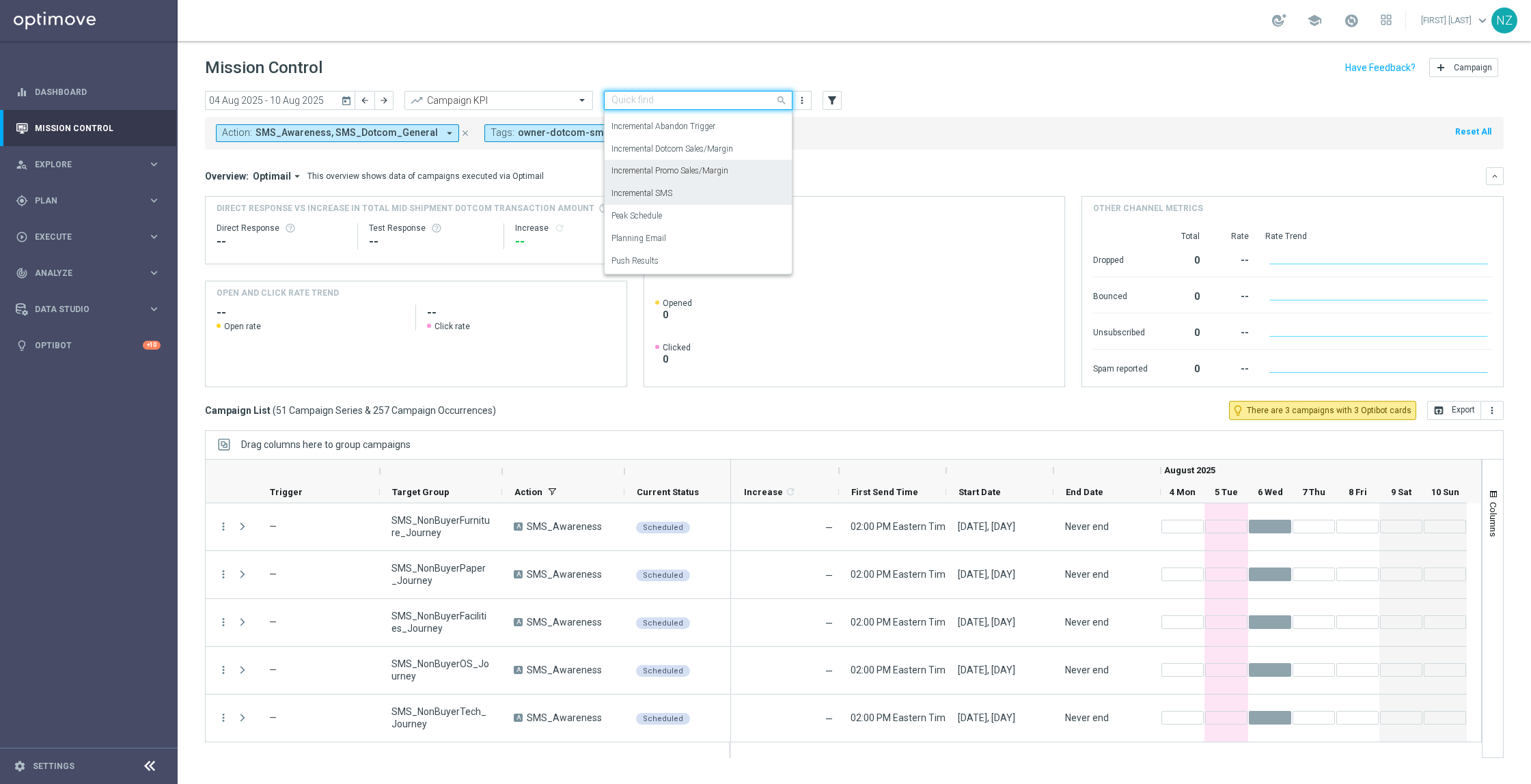click on "Incremental Promo Sales/Margin" at bounding box center (670, 171) 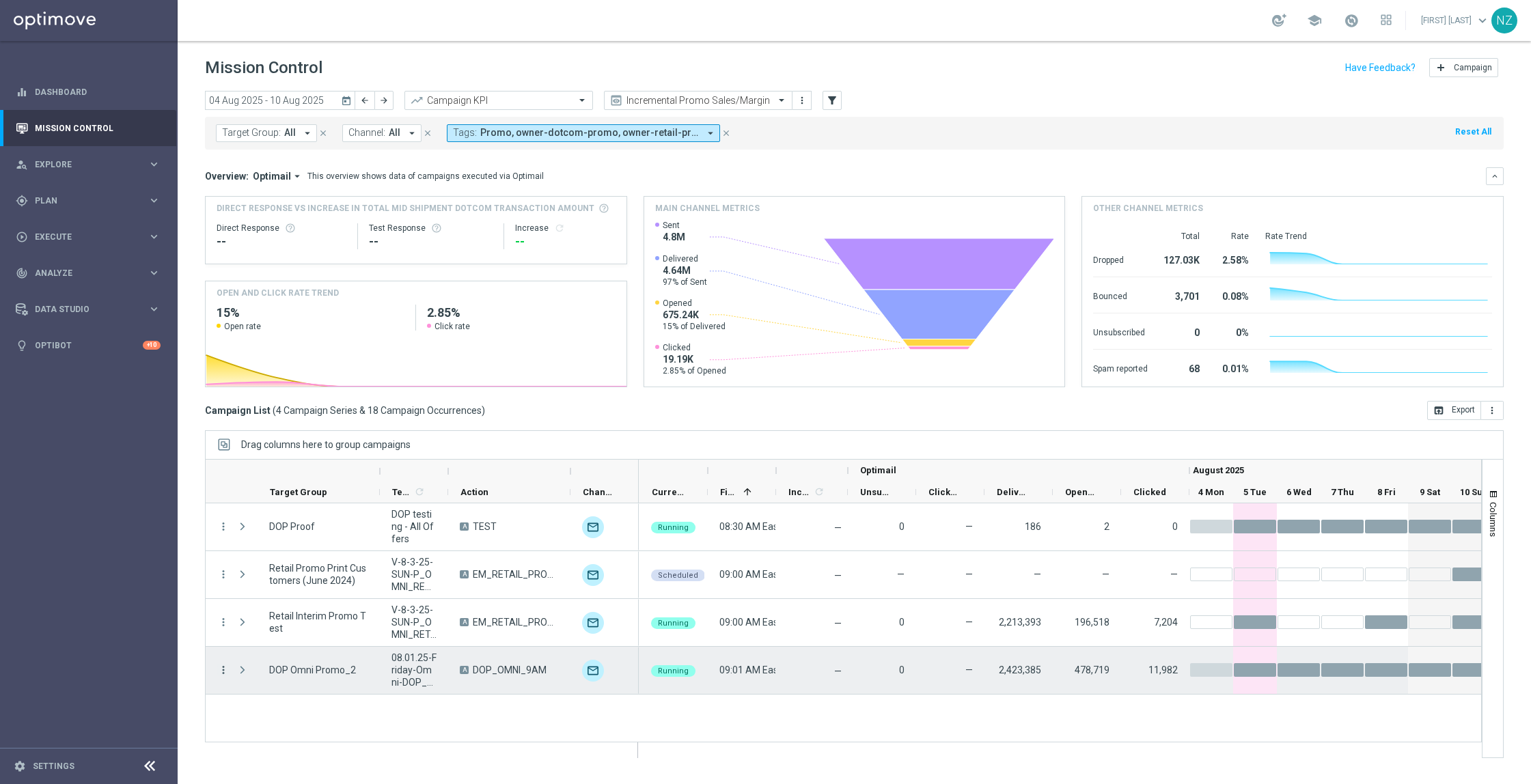 click on "more_vert" at bounding box center [223, 670] 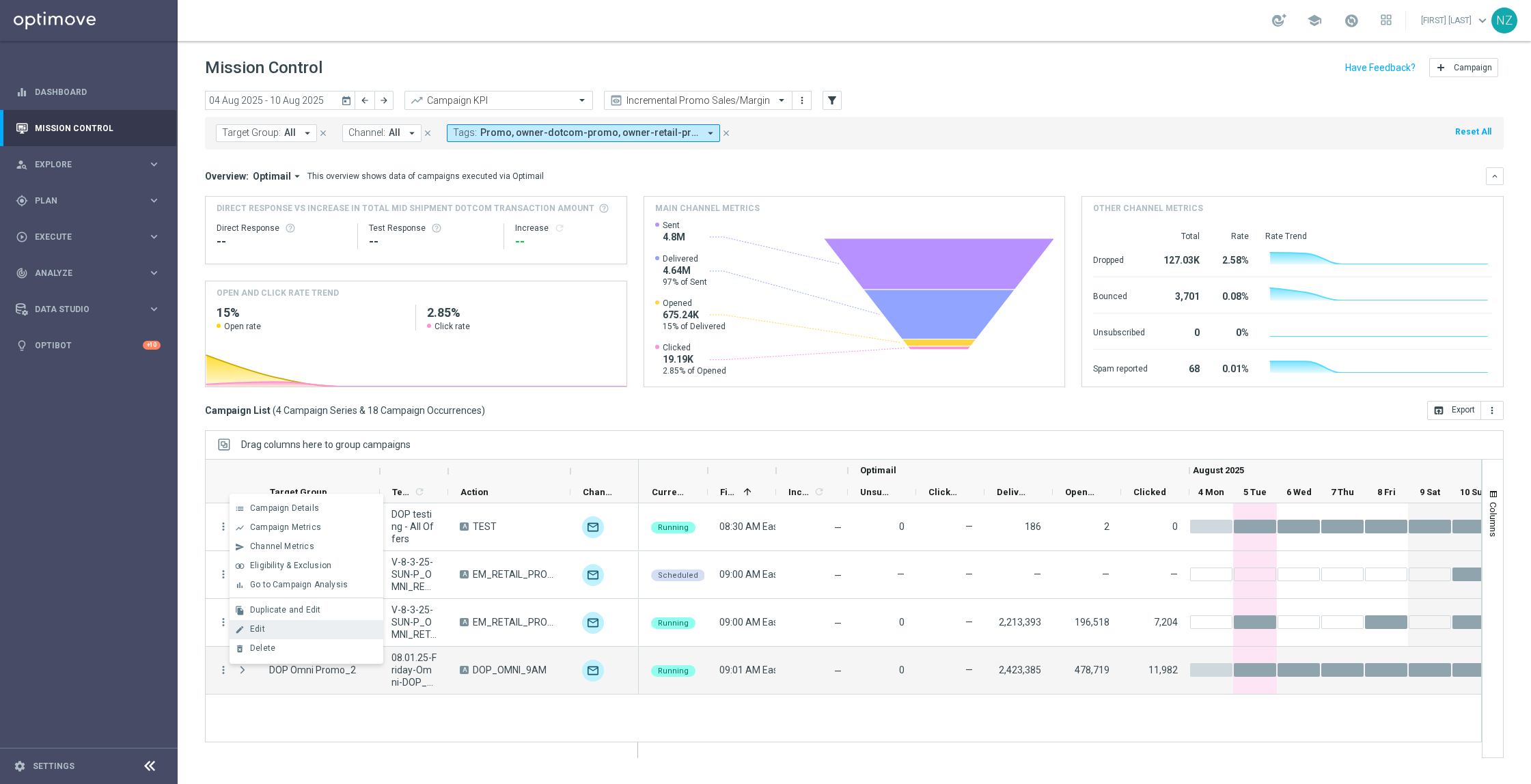 click on "Edit" at bounding box center (314, 629) 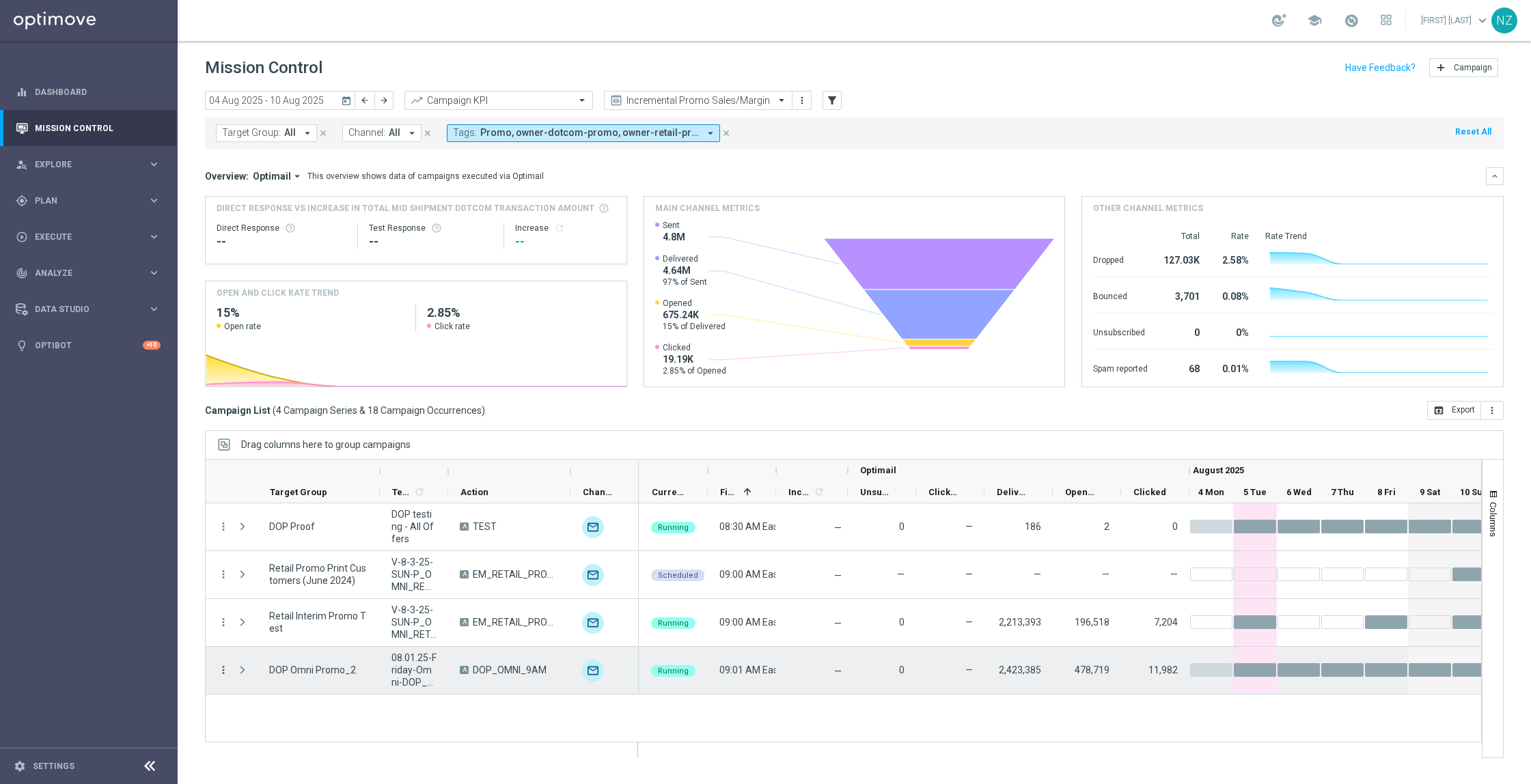 click on "more_vert" at bounding box center [223, 670] 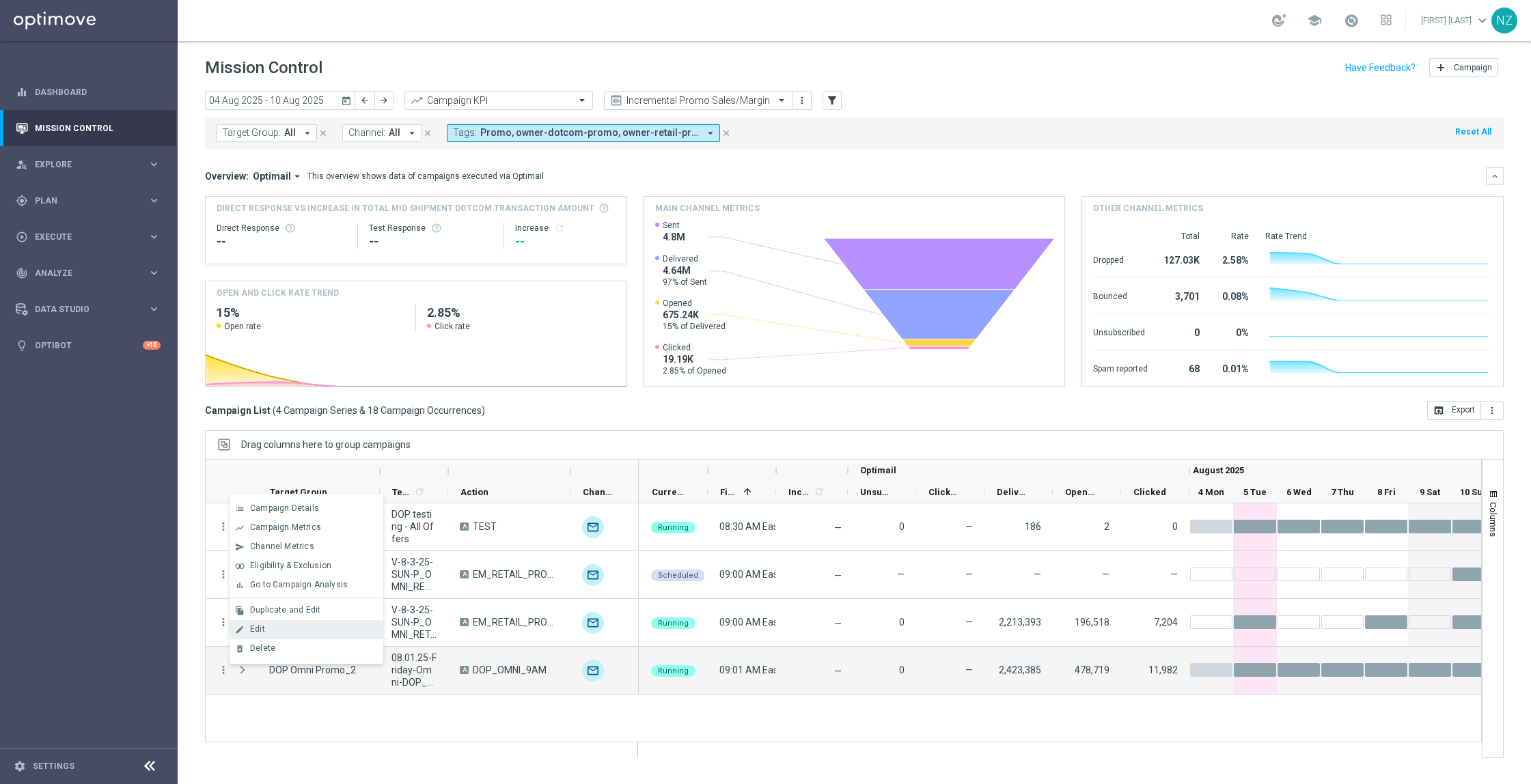 click on "Edit" at bounding box center [258, 629] 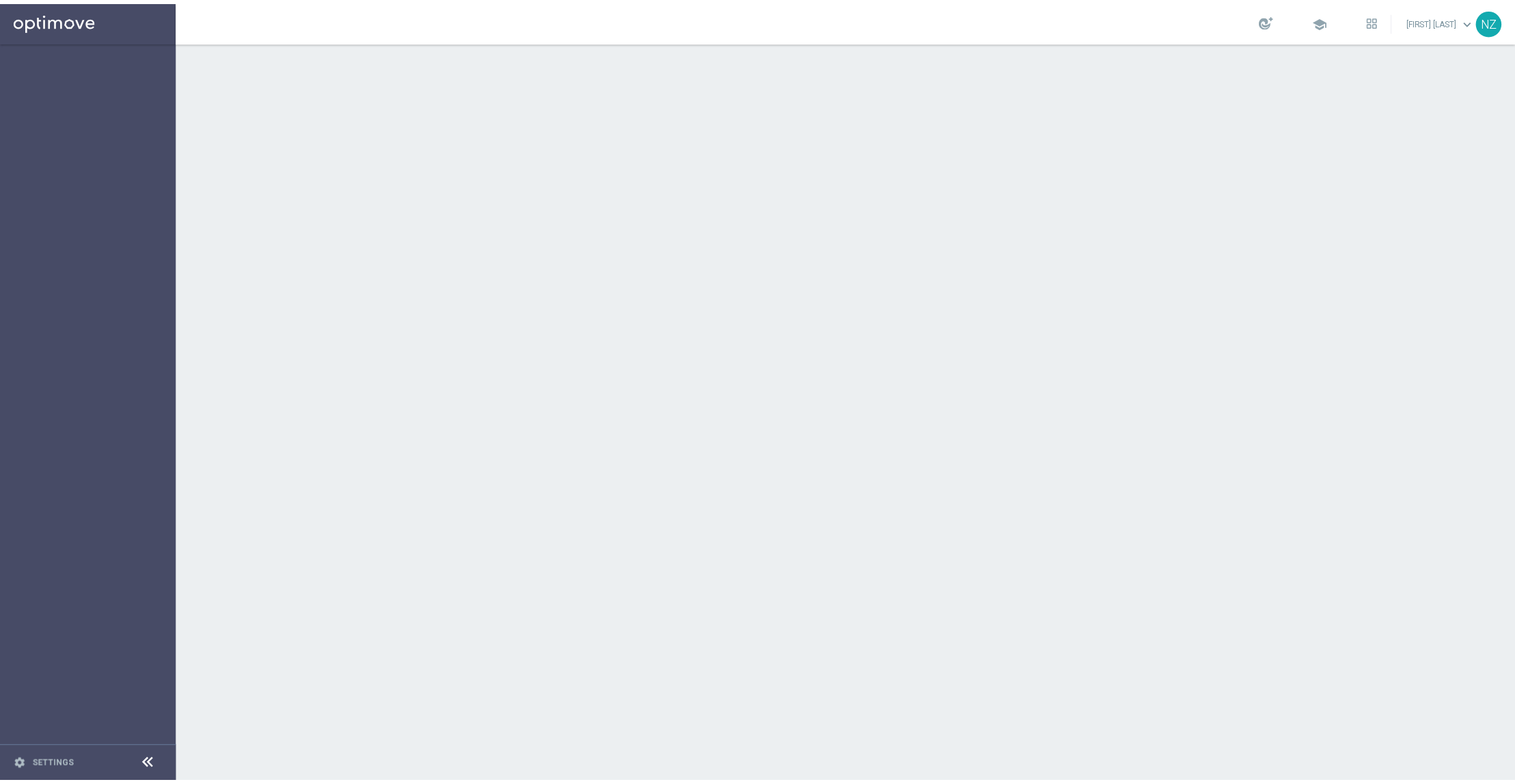 scroll, scrollTop: 0, scrollLeft: 0, axis: both 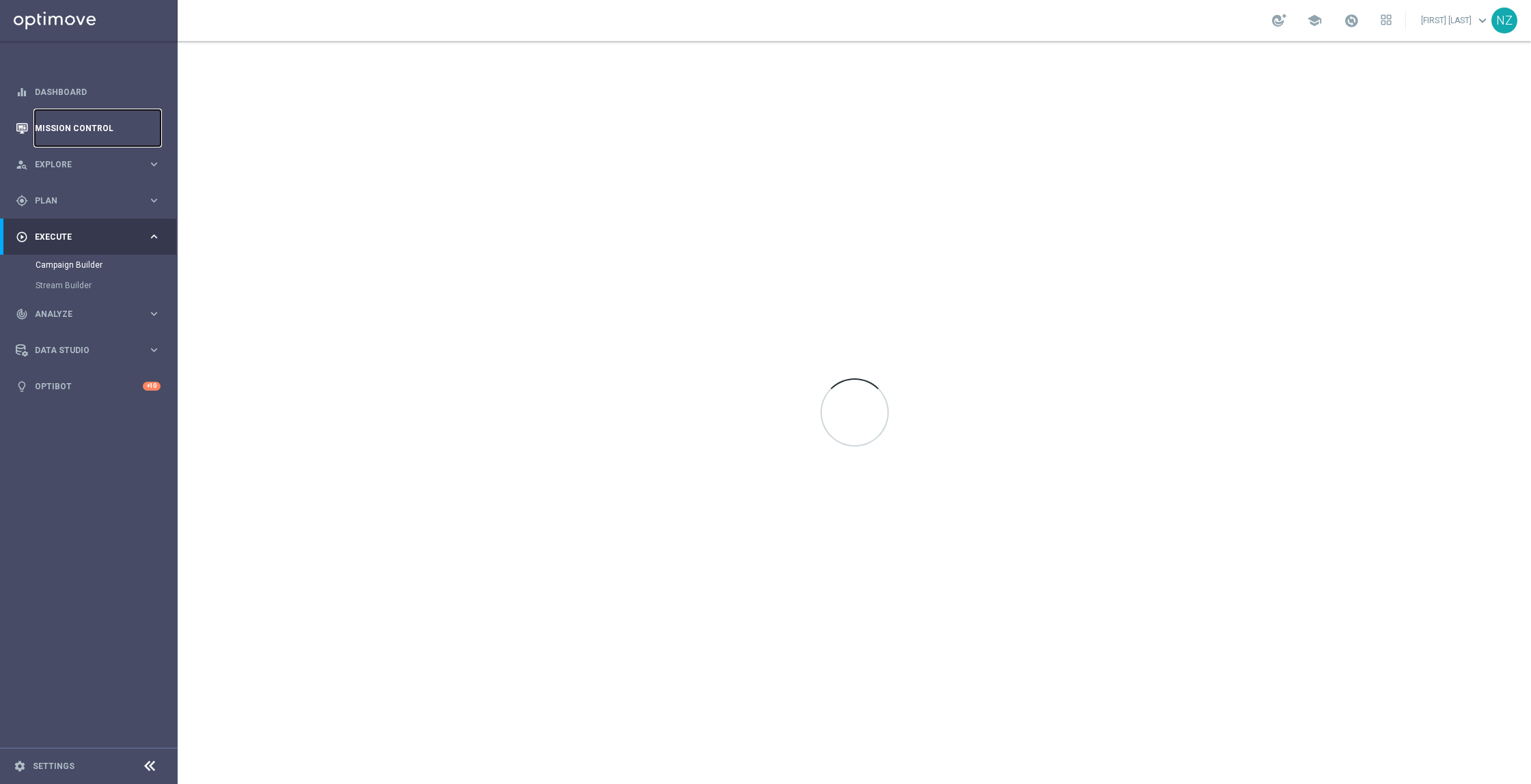click on "Mission Control" at bounding box center (98, 128) 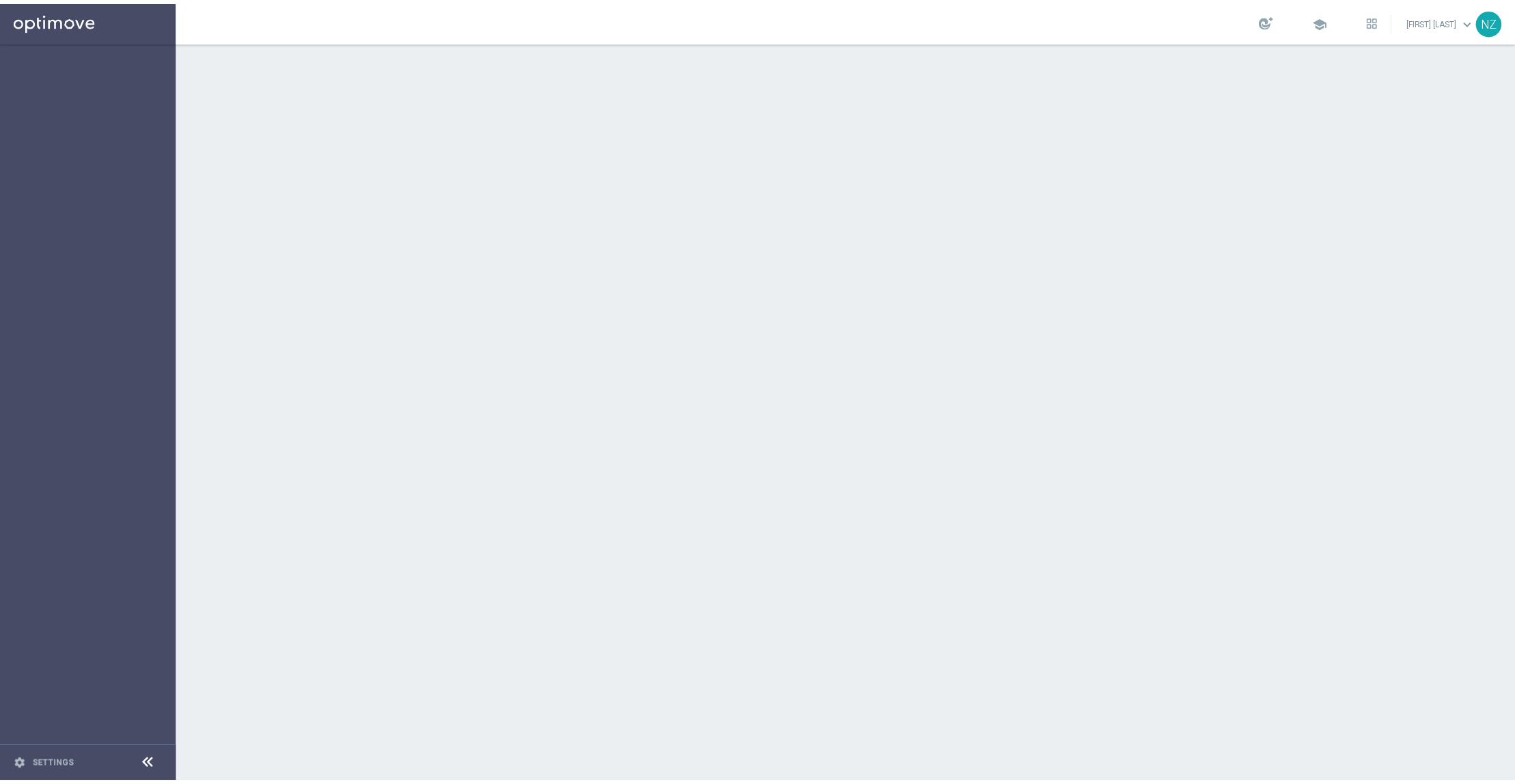 scroll, scrollTop: 0, scrollLeft: 0, axis: both 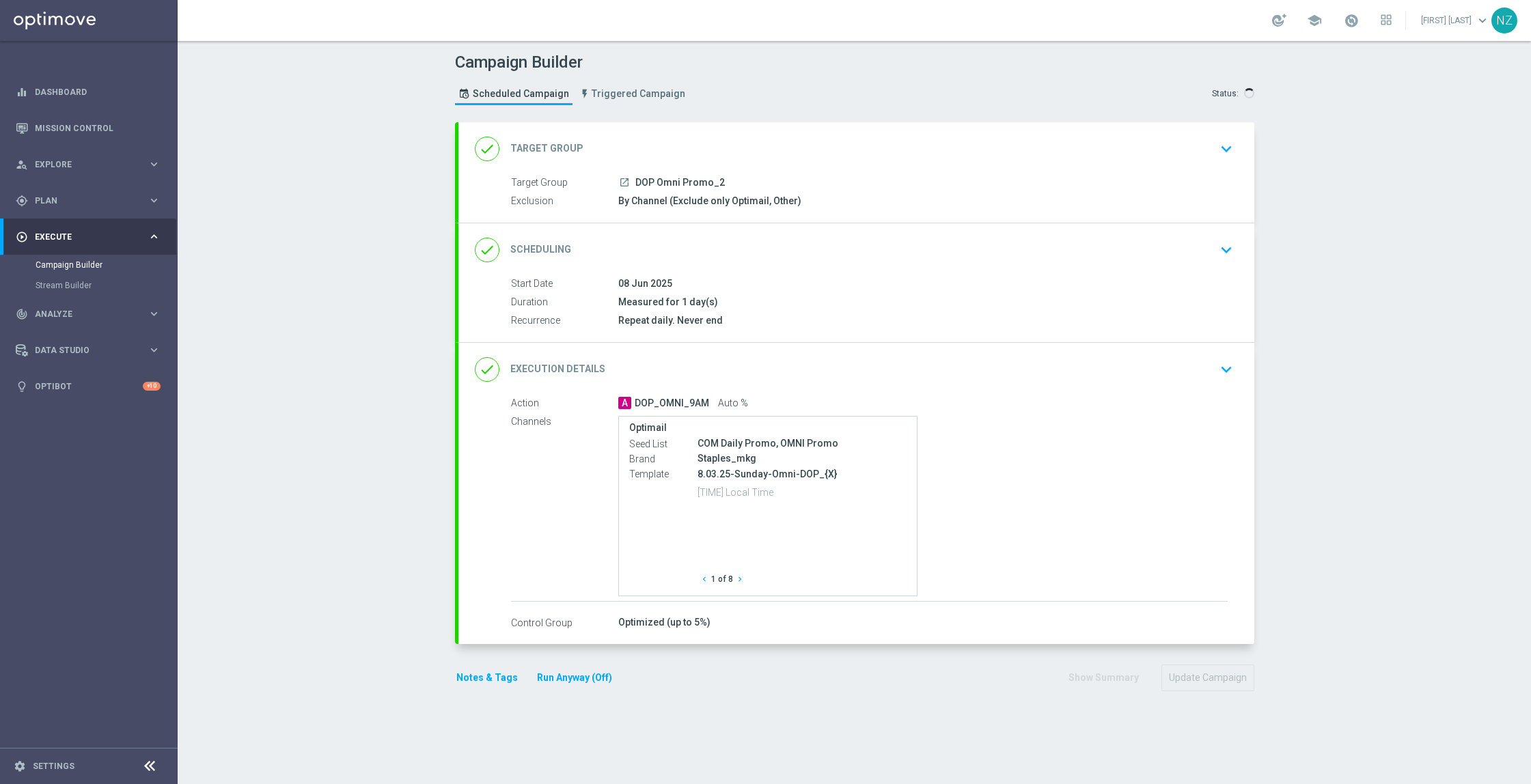 type on "DOP Omni Promo_2" 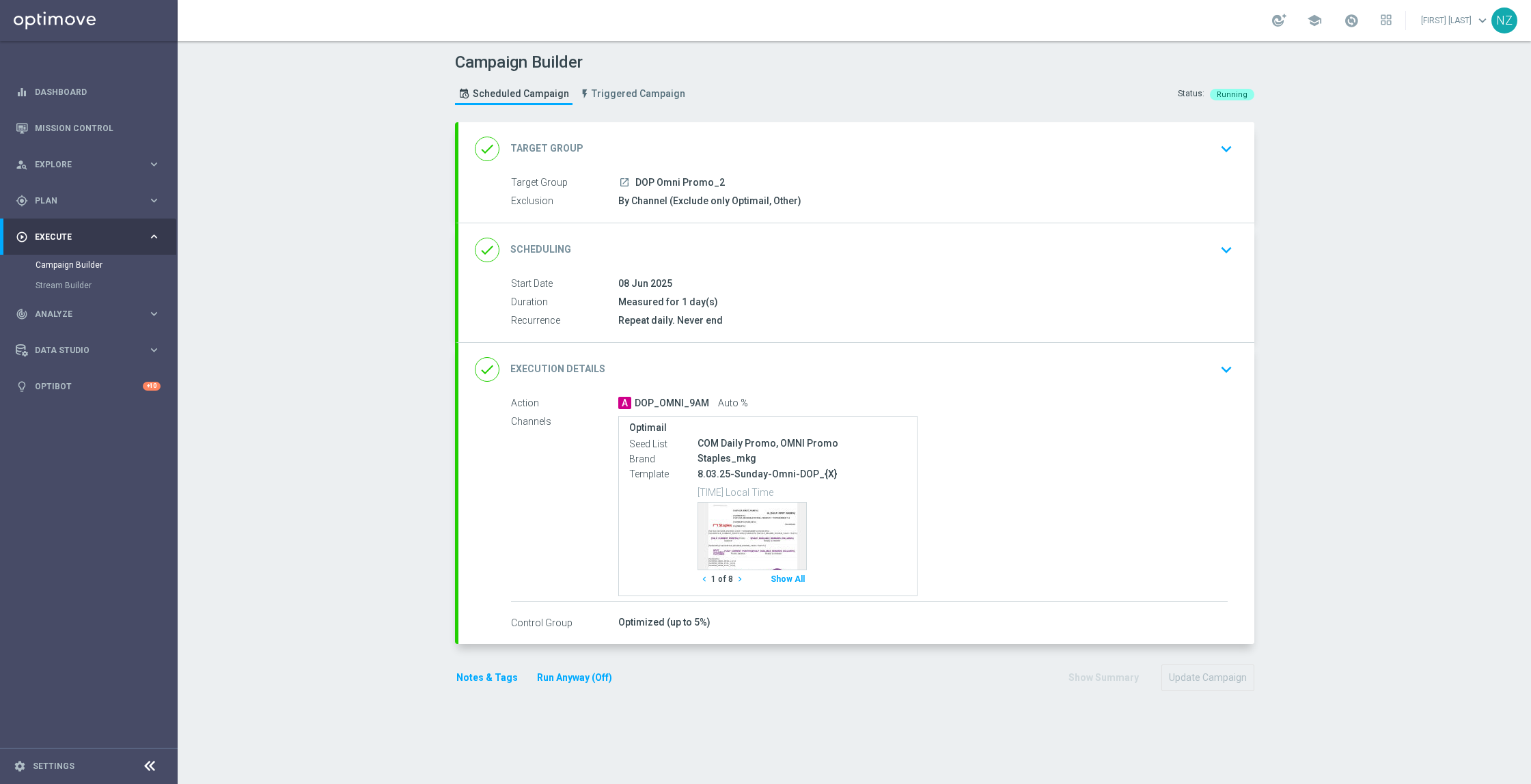 click on "keyboard_arrow_down" 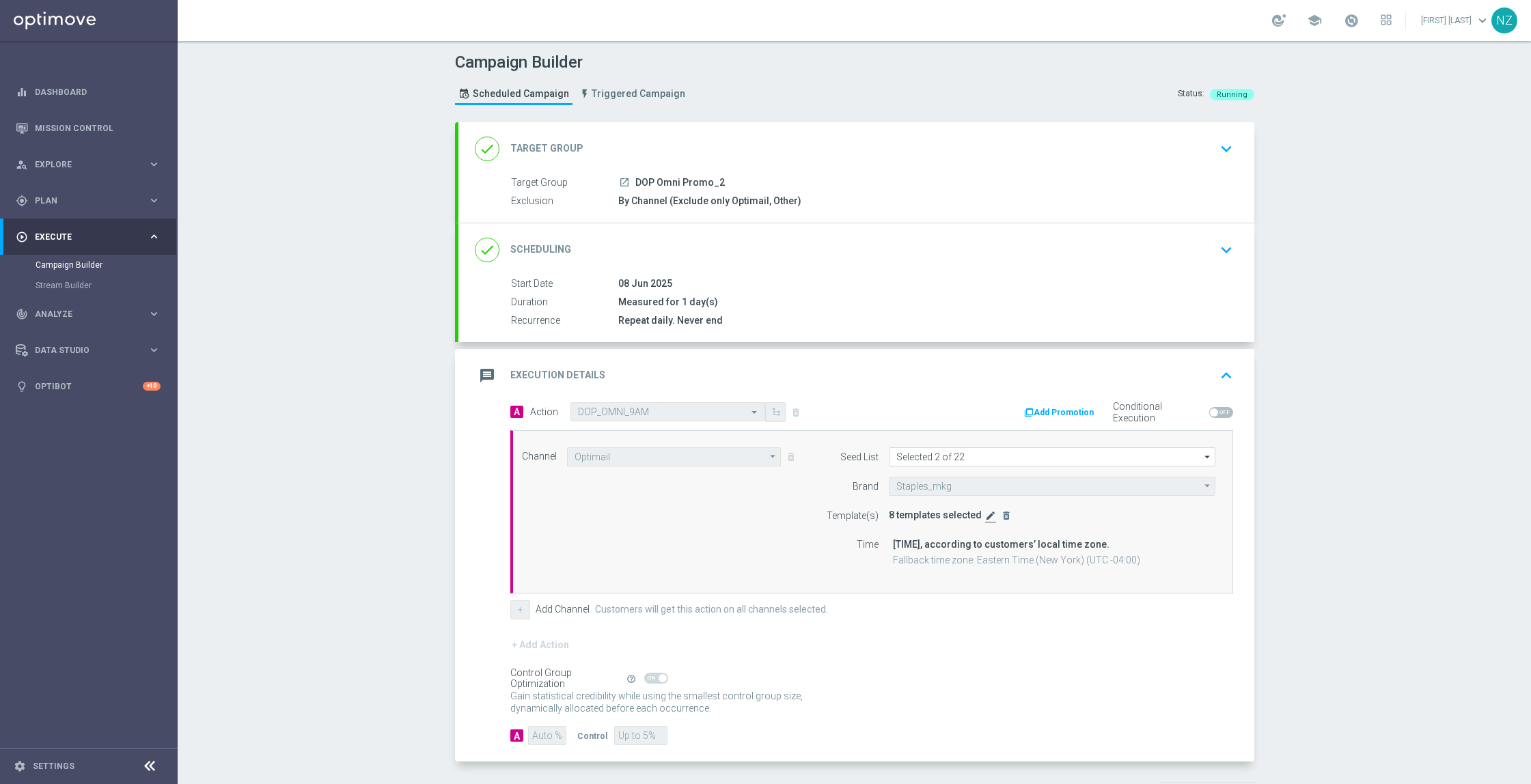 click on "edit" 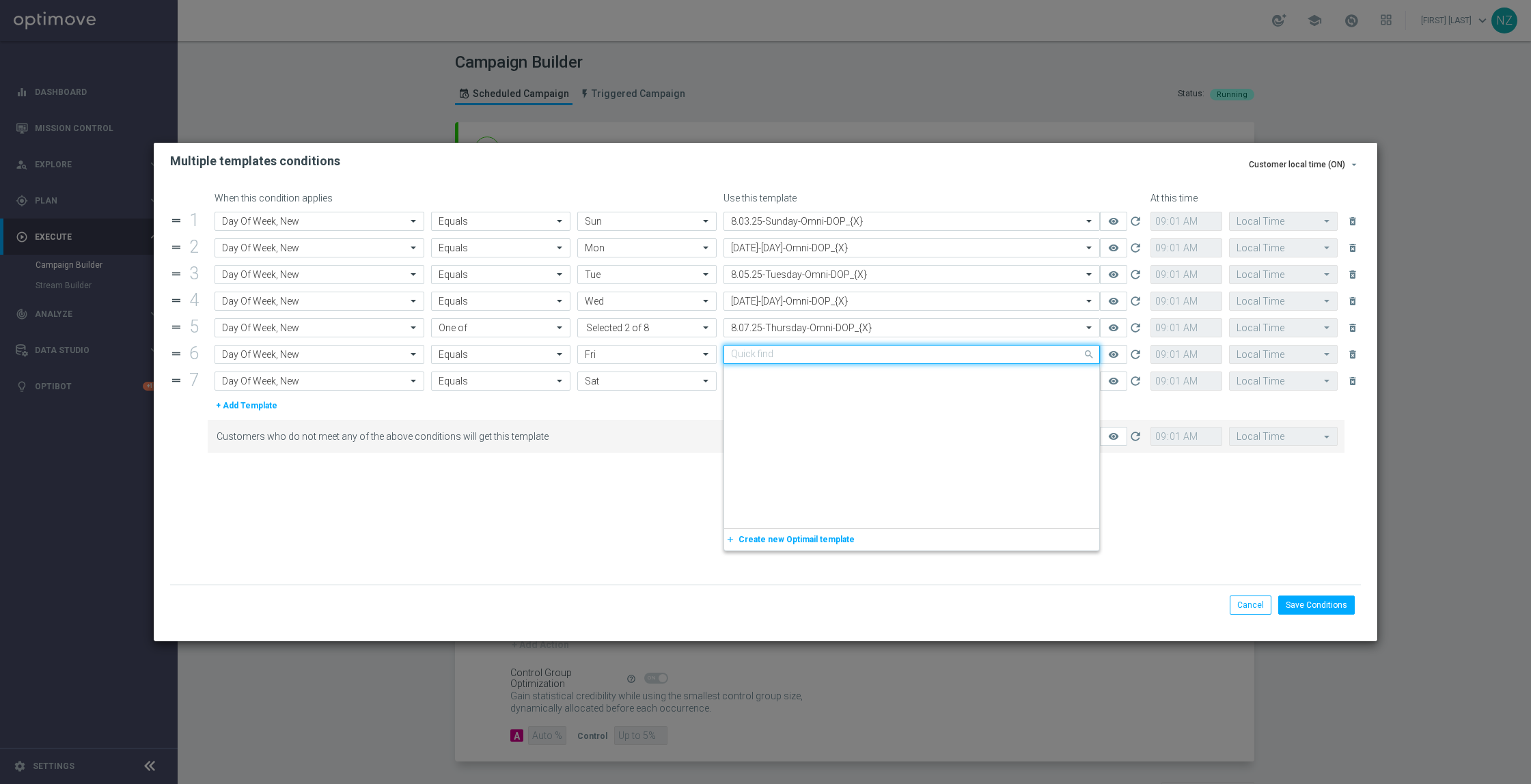click at bounding box center (898, 354) 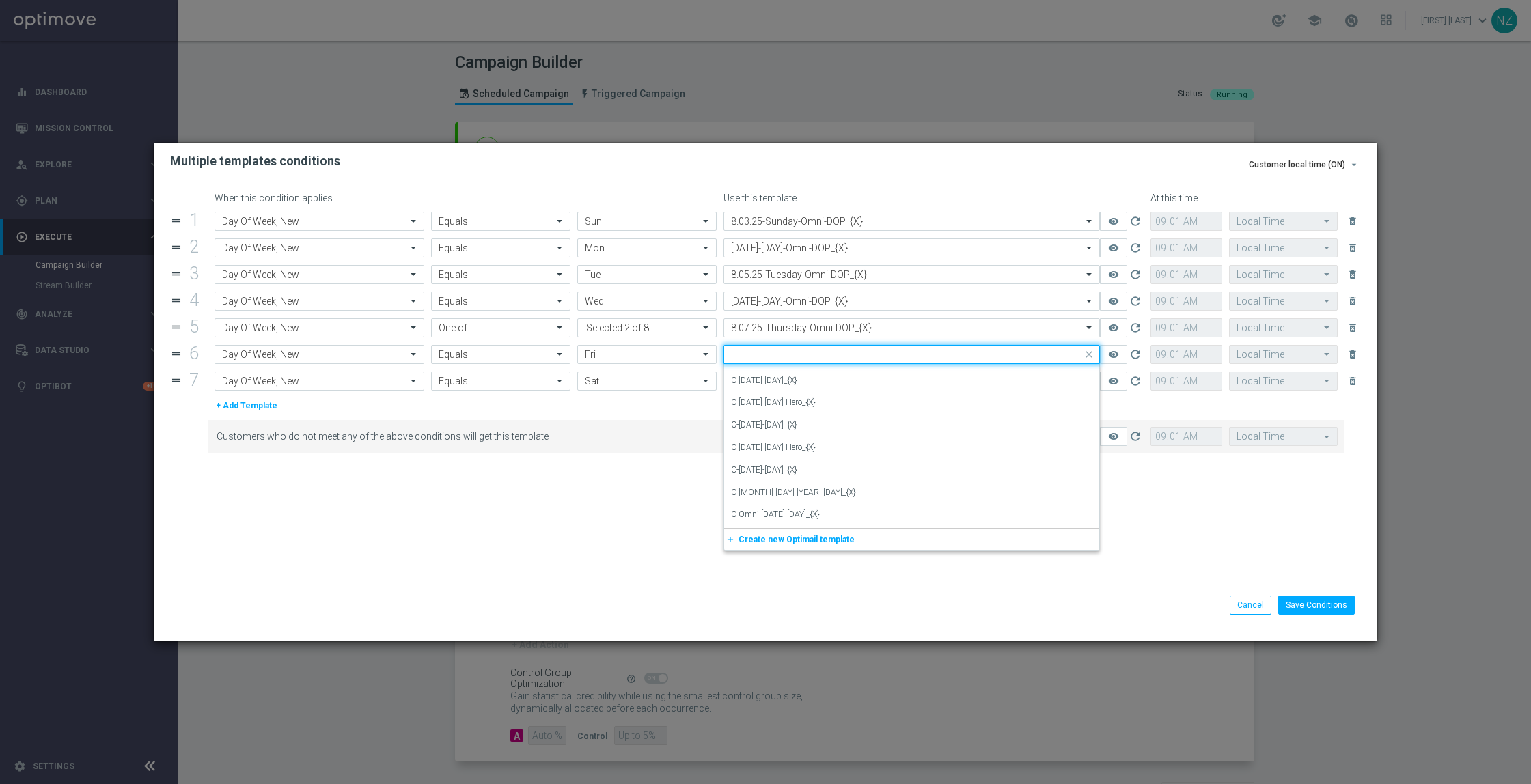 type on "9" 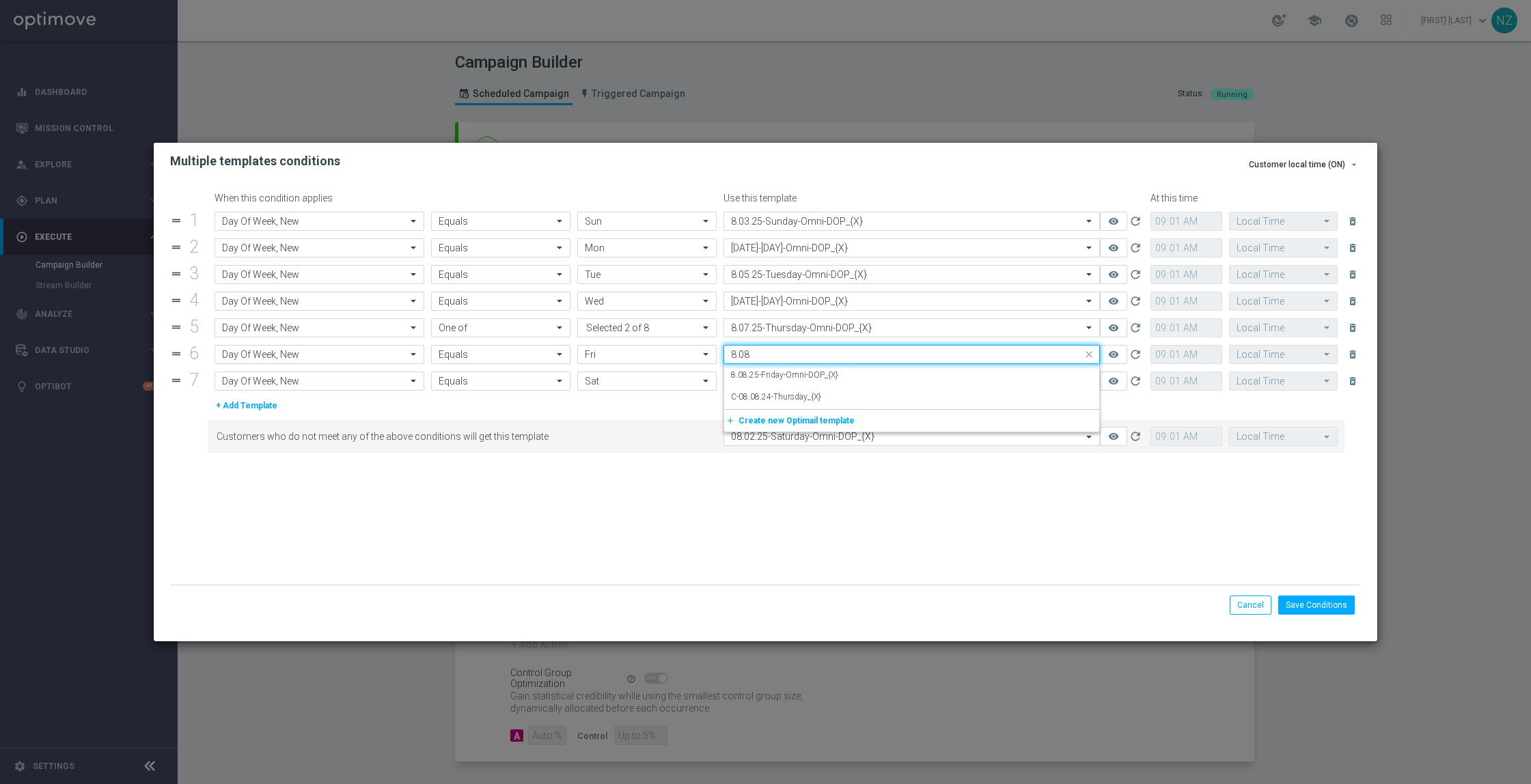 scroll, scrollTop: 0, scrollLeft: 0, axis: both 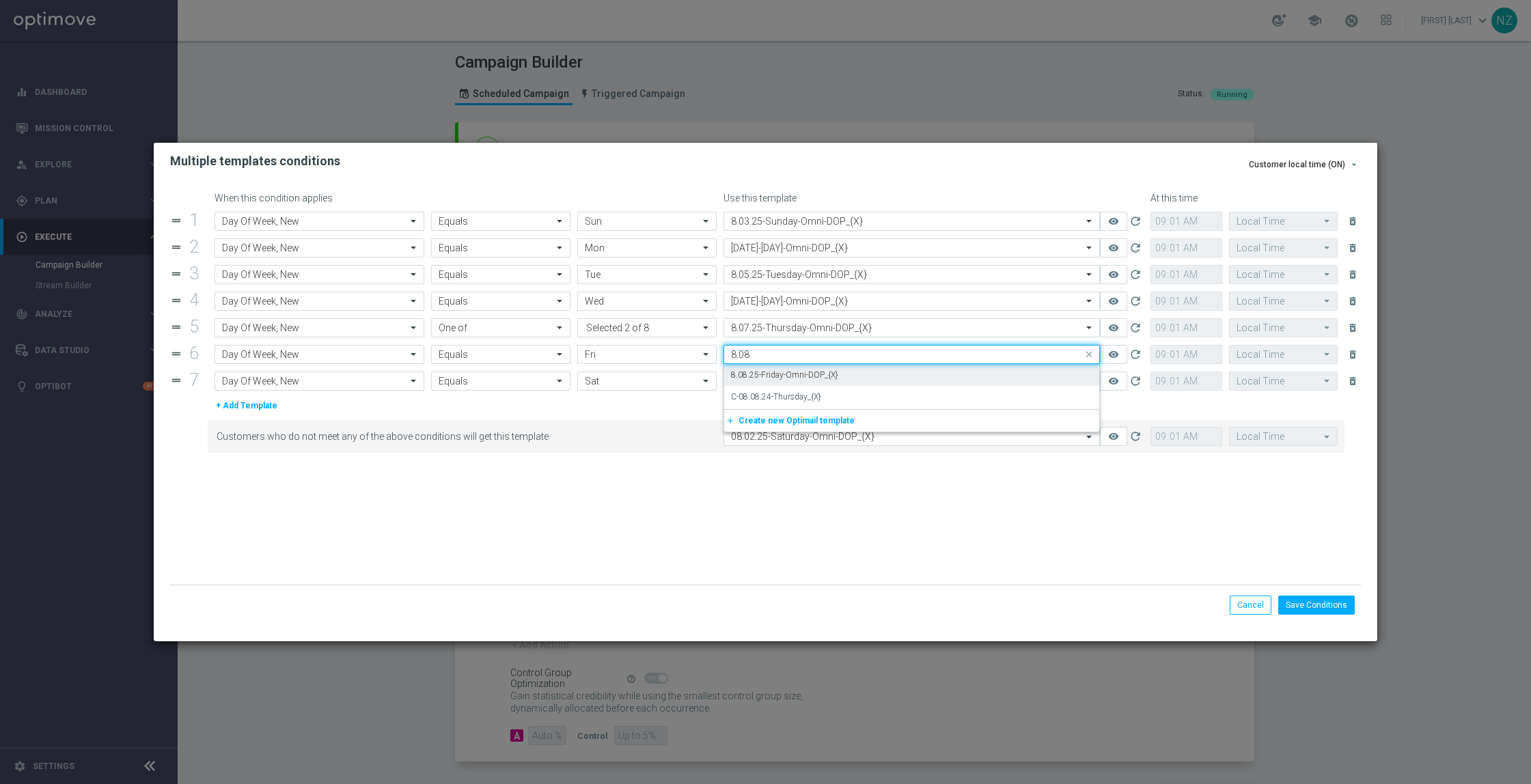 click on "8.08.25-Friday-Omni-DOP_{X}" at bounding box center (911, 375) 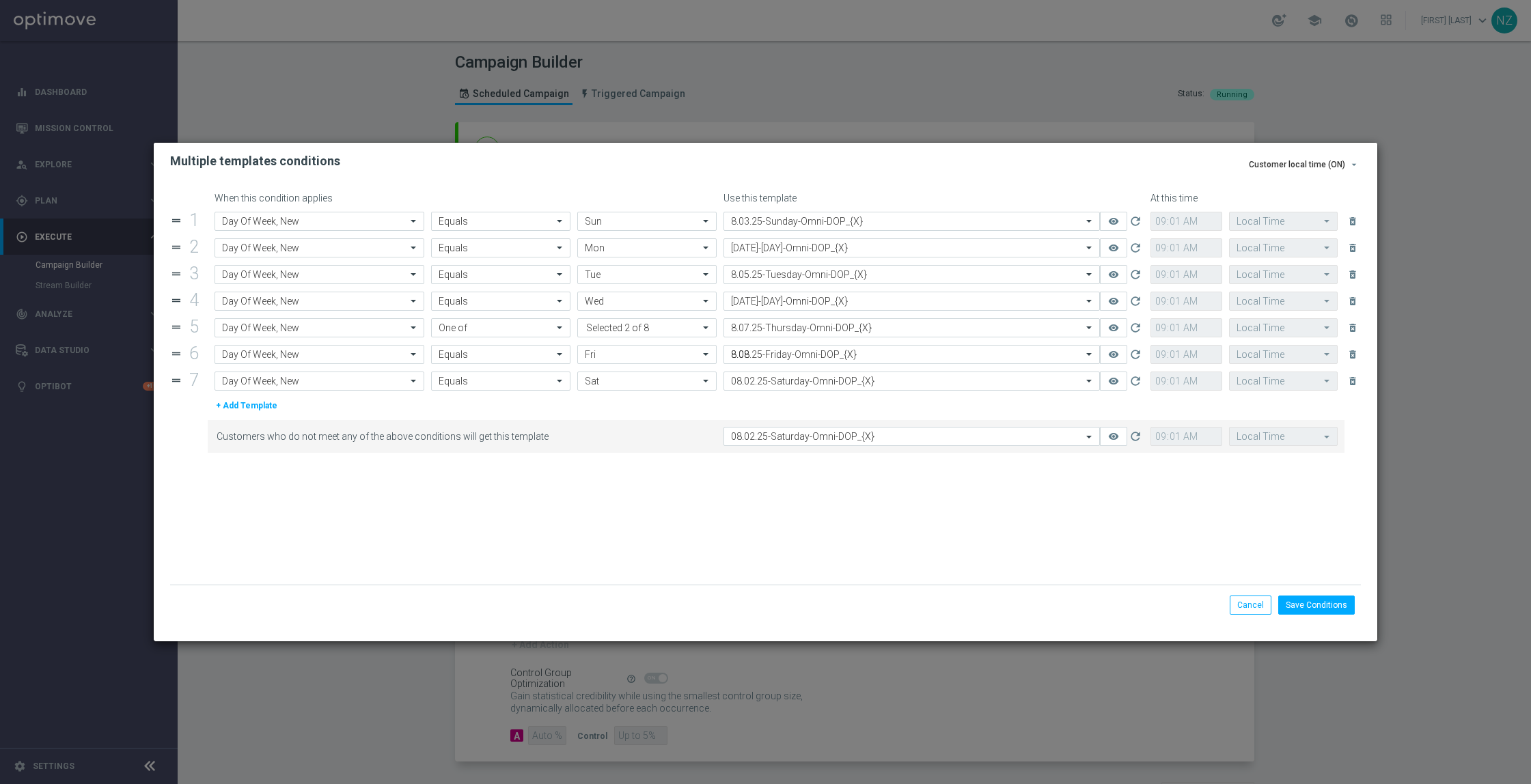 type 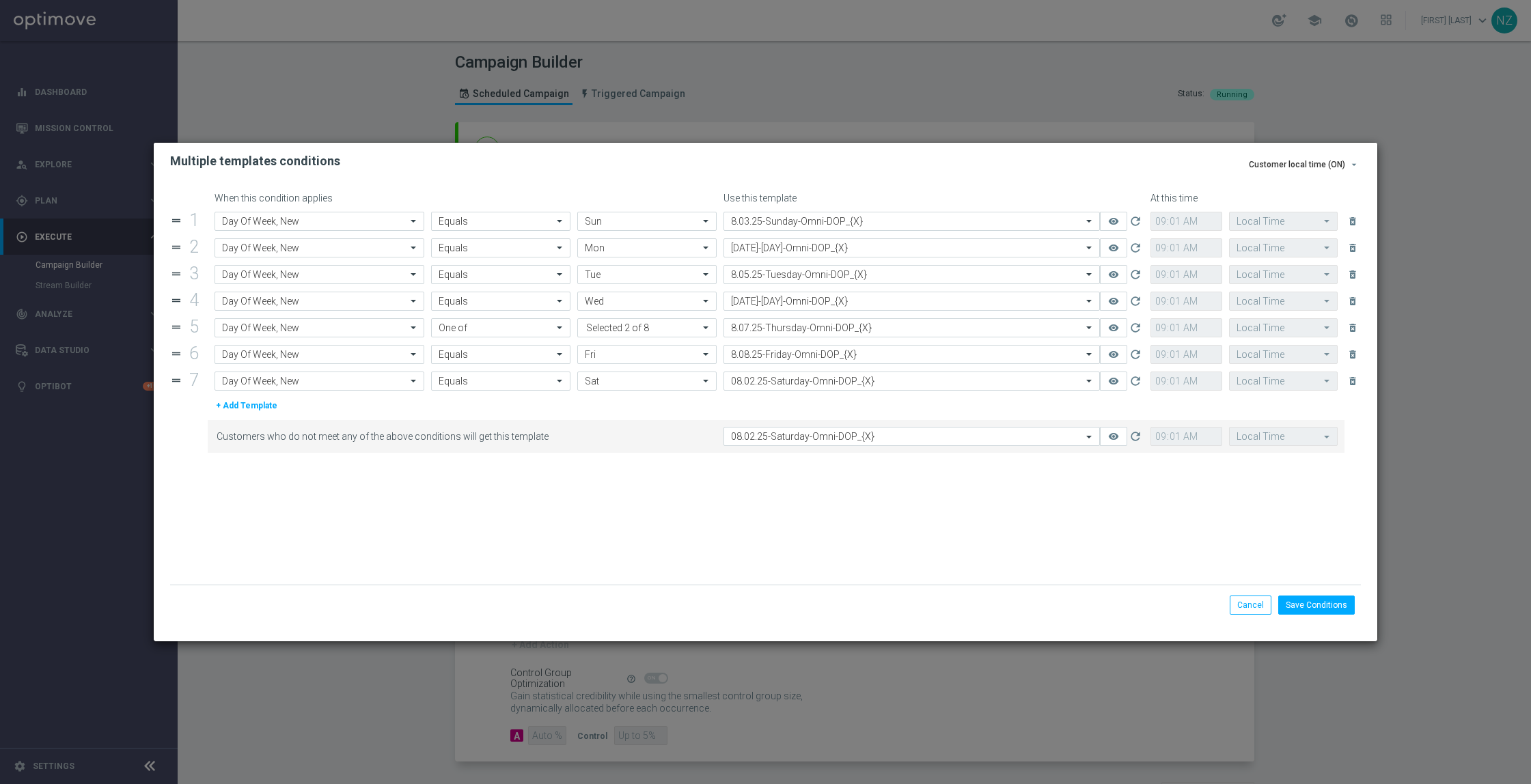 click on "When this condition applies
Use this template
At this time
drag_handle
1
Attribute  Day Of Week, New
Operator  Equals
Value  Sun
Select template  [DATE]-[DAY]-Omni-DOP_{X}
remove_red_eye
refresh
[TIME]
Timezone  Local Time
delete_forever
drag_handle
2
Attribute  Day Of Week, New" 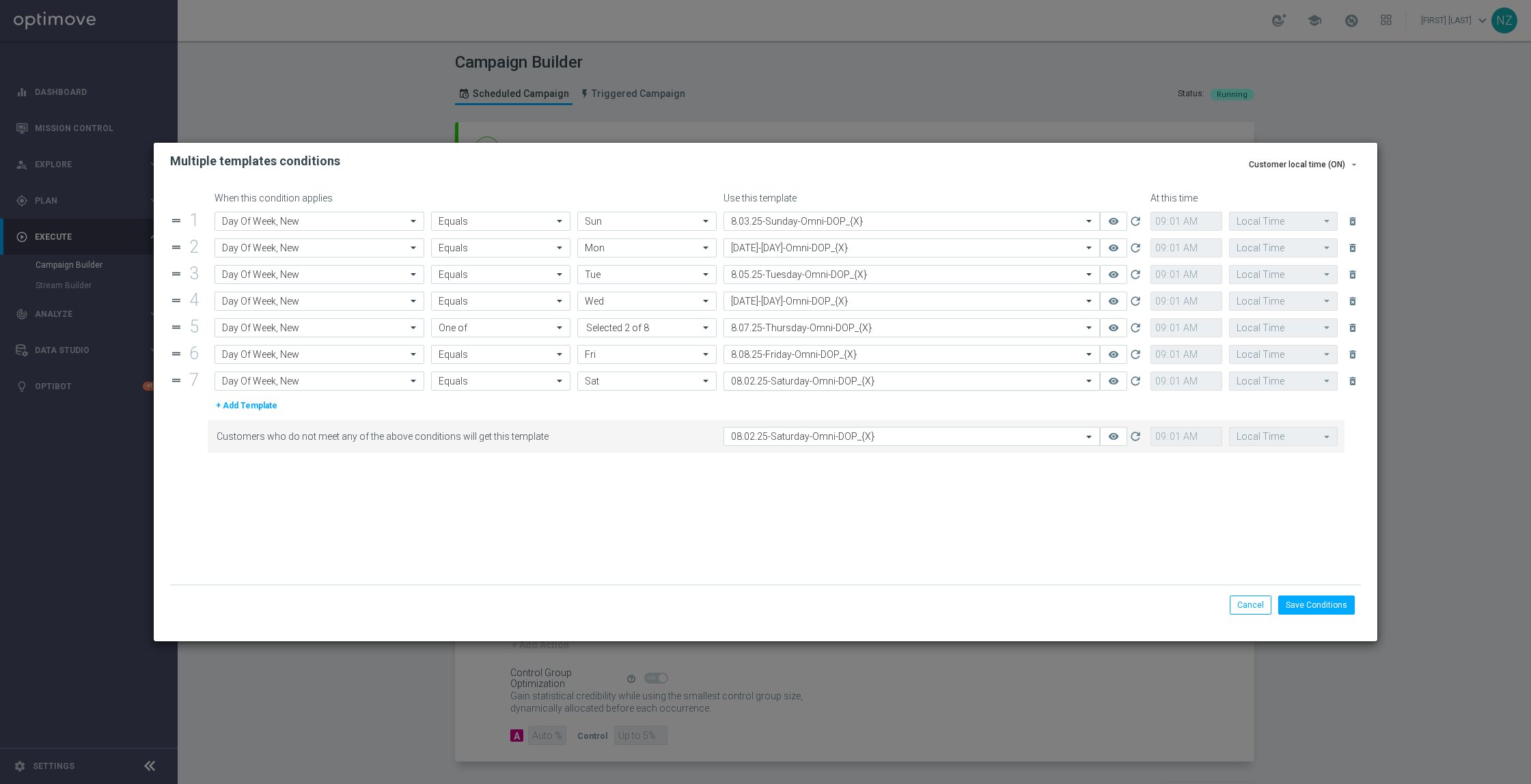 click at bounding box center (898, 381) 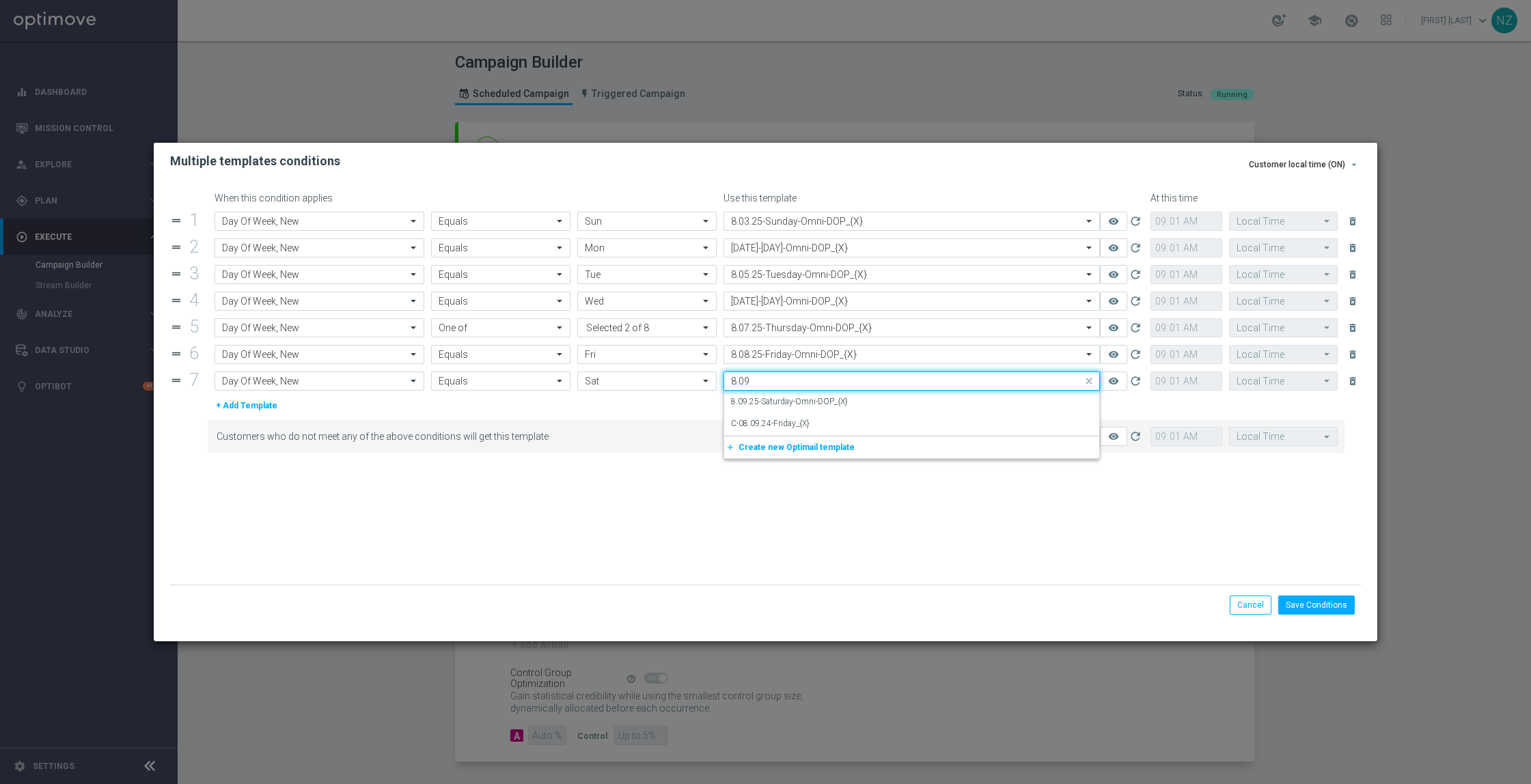 scroll, scrollTop: 0, scrollLeft: 0, axis: both 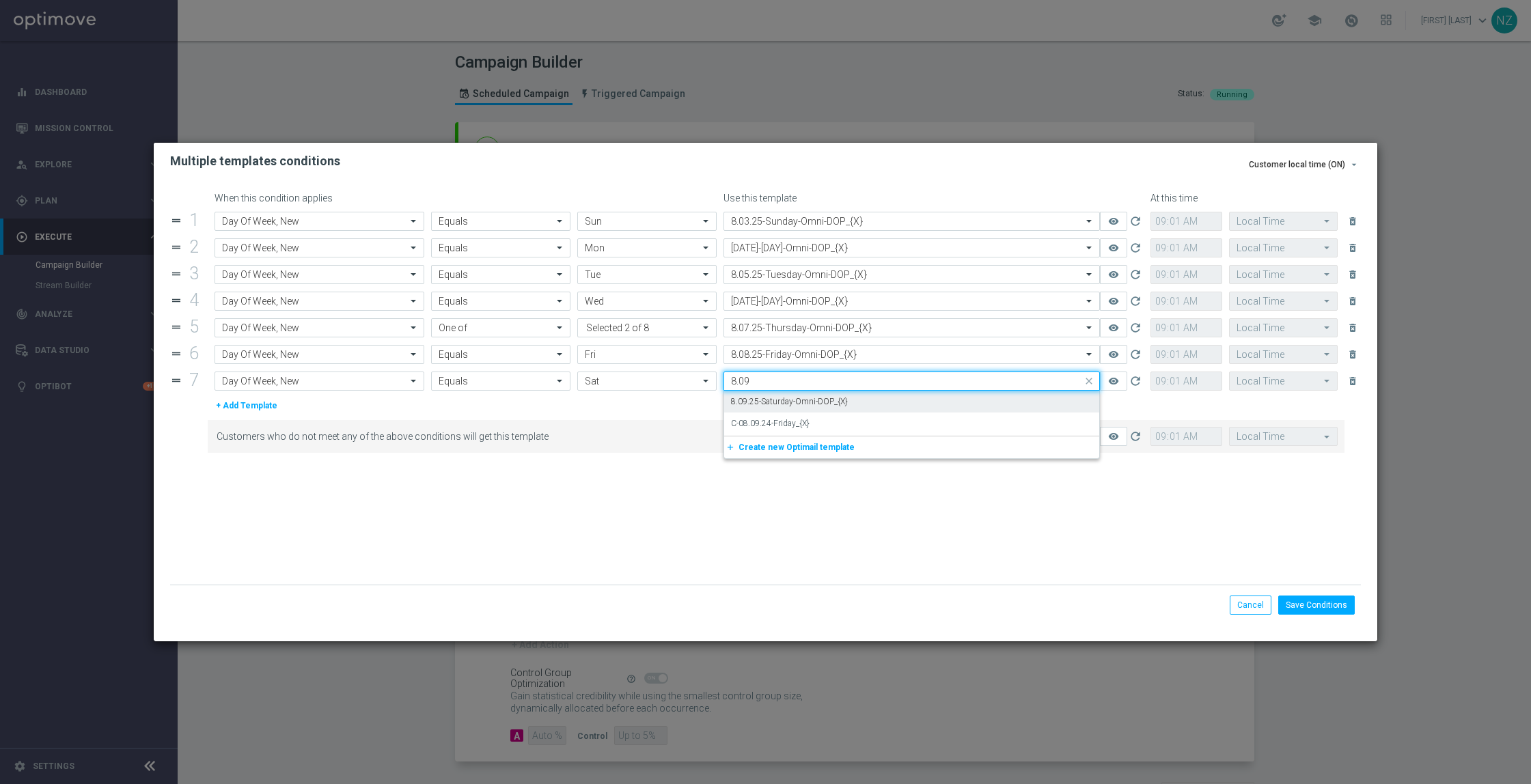 click on "8.09.25-Saturday-Omni-DOP_{X}" at bounding box center [789, 402] 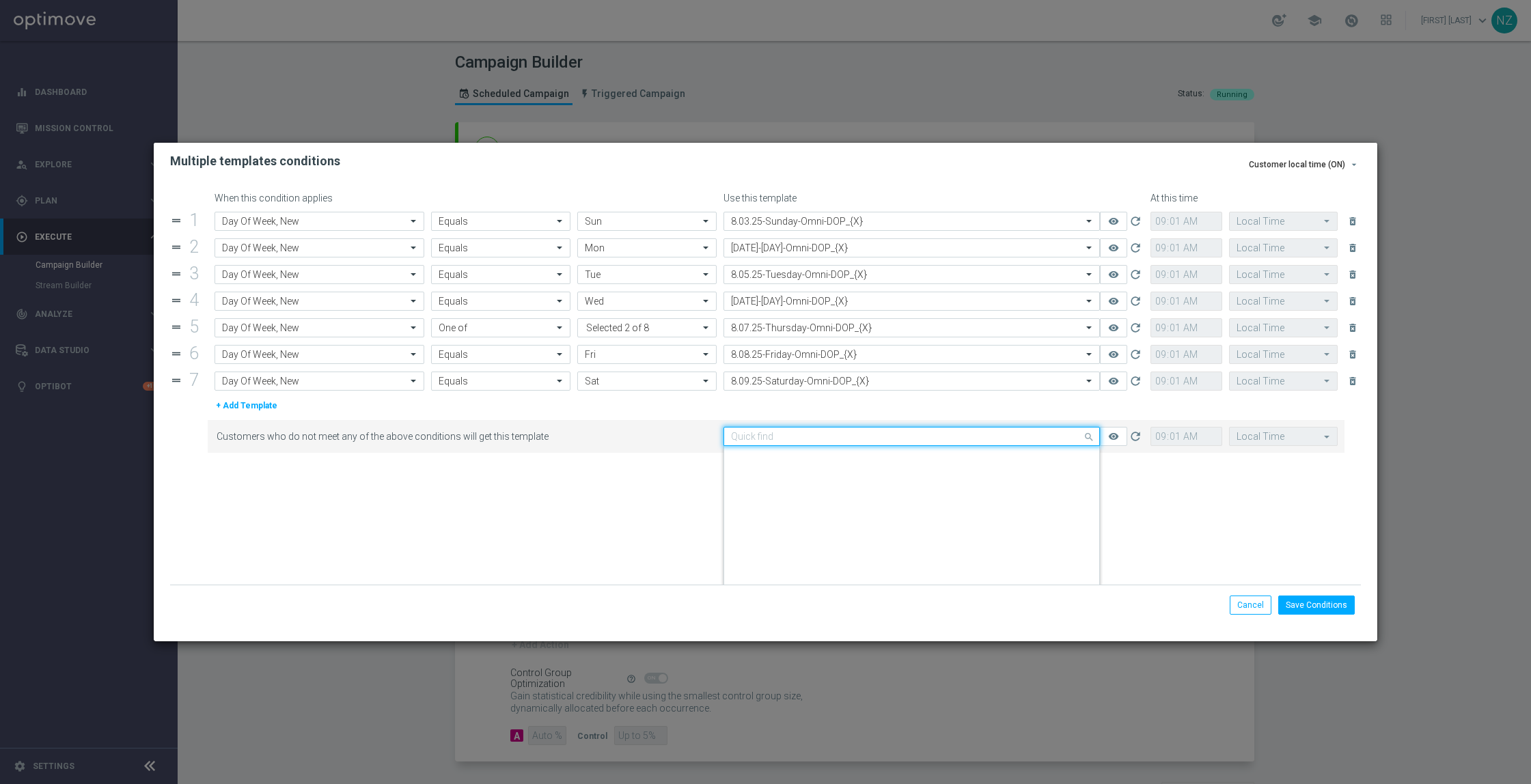 click 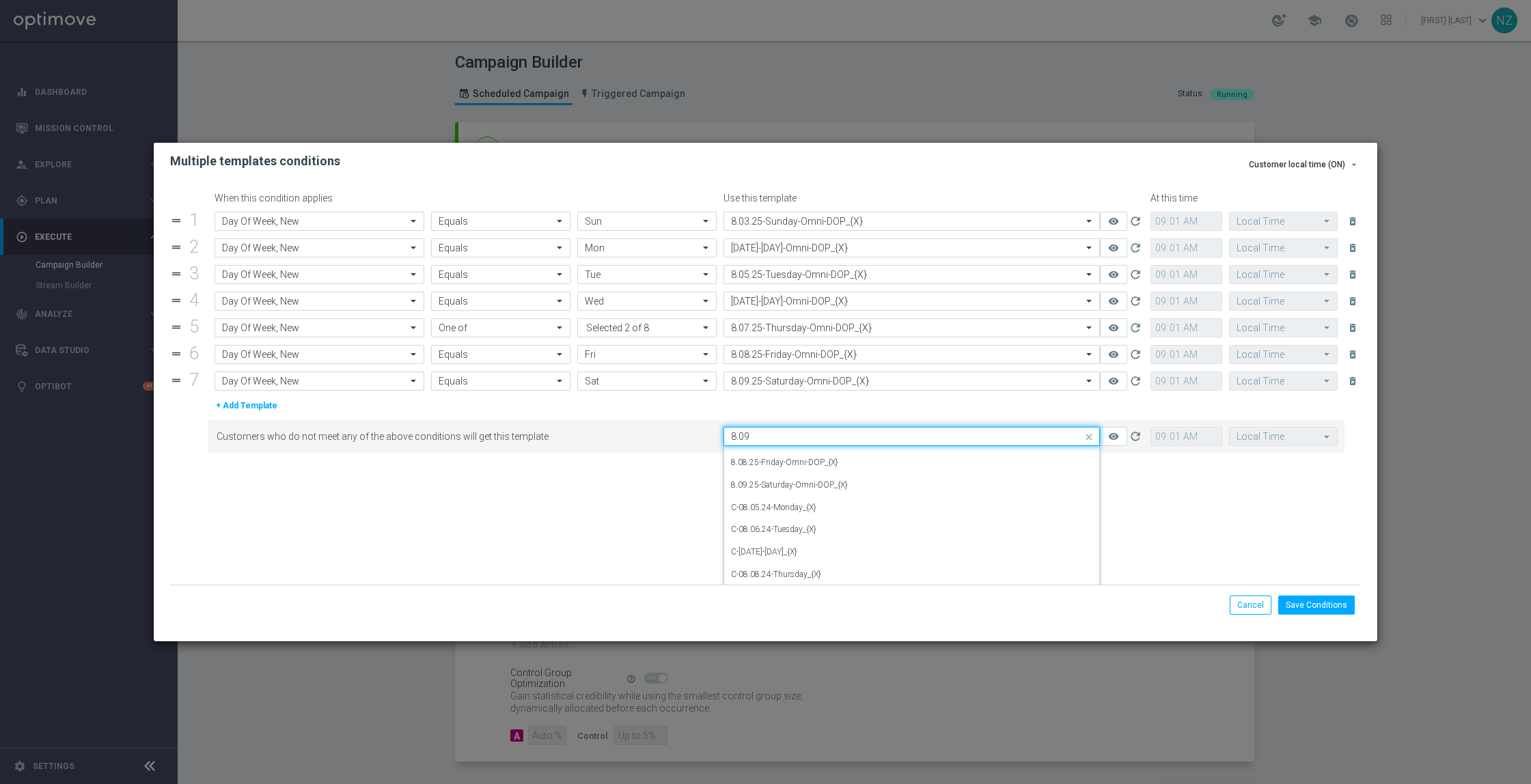 scroll, scrollTop: 0, scrollLeft: 0, axis: both 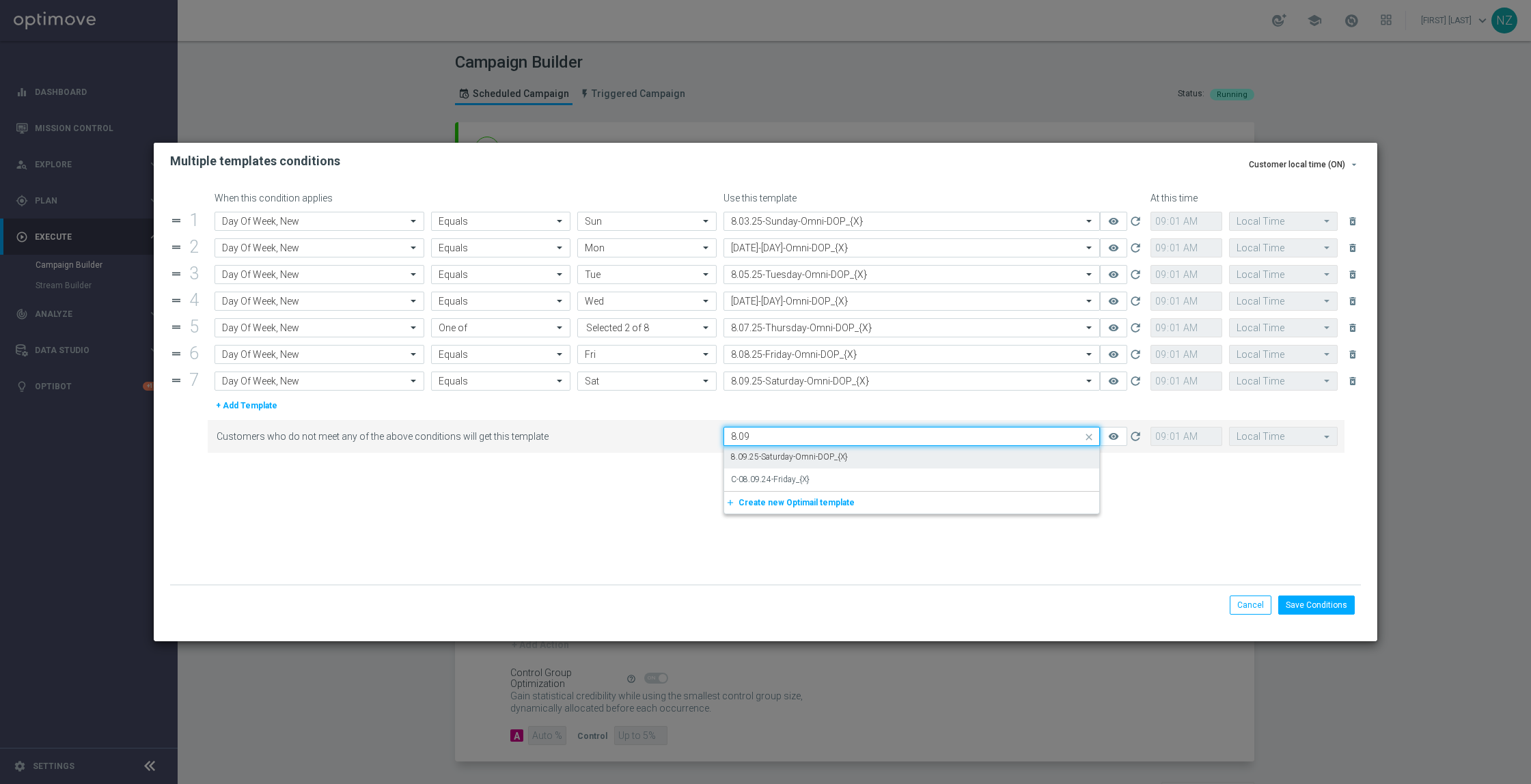 click on "8.09.25-Saturday-Omni-DOP_{X}" at bounding box center [789, 457] 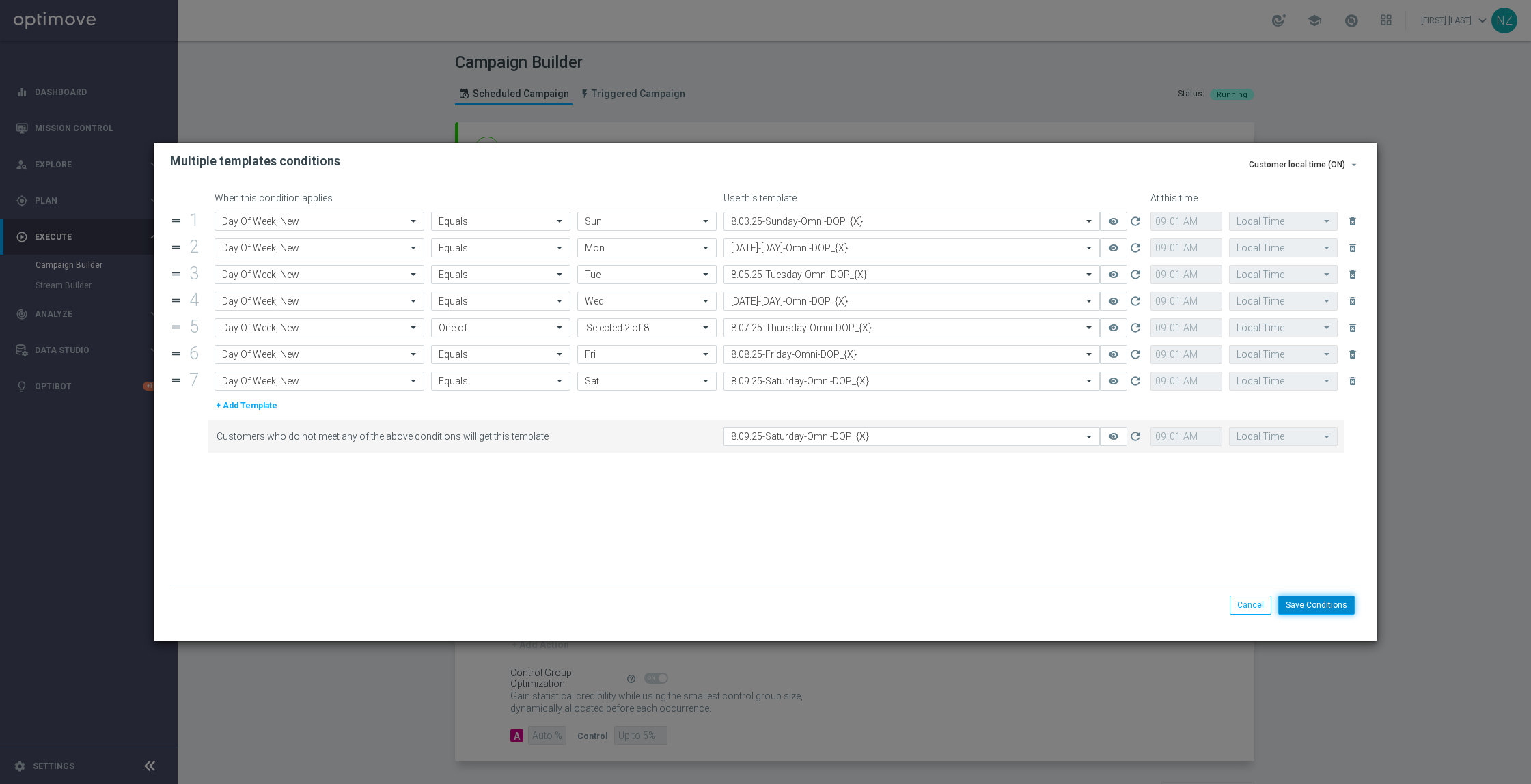 click on "Save Conditions" 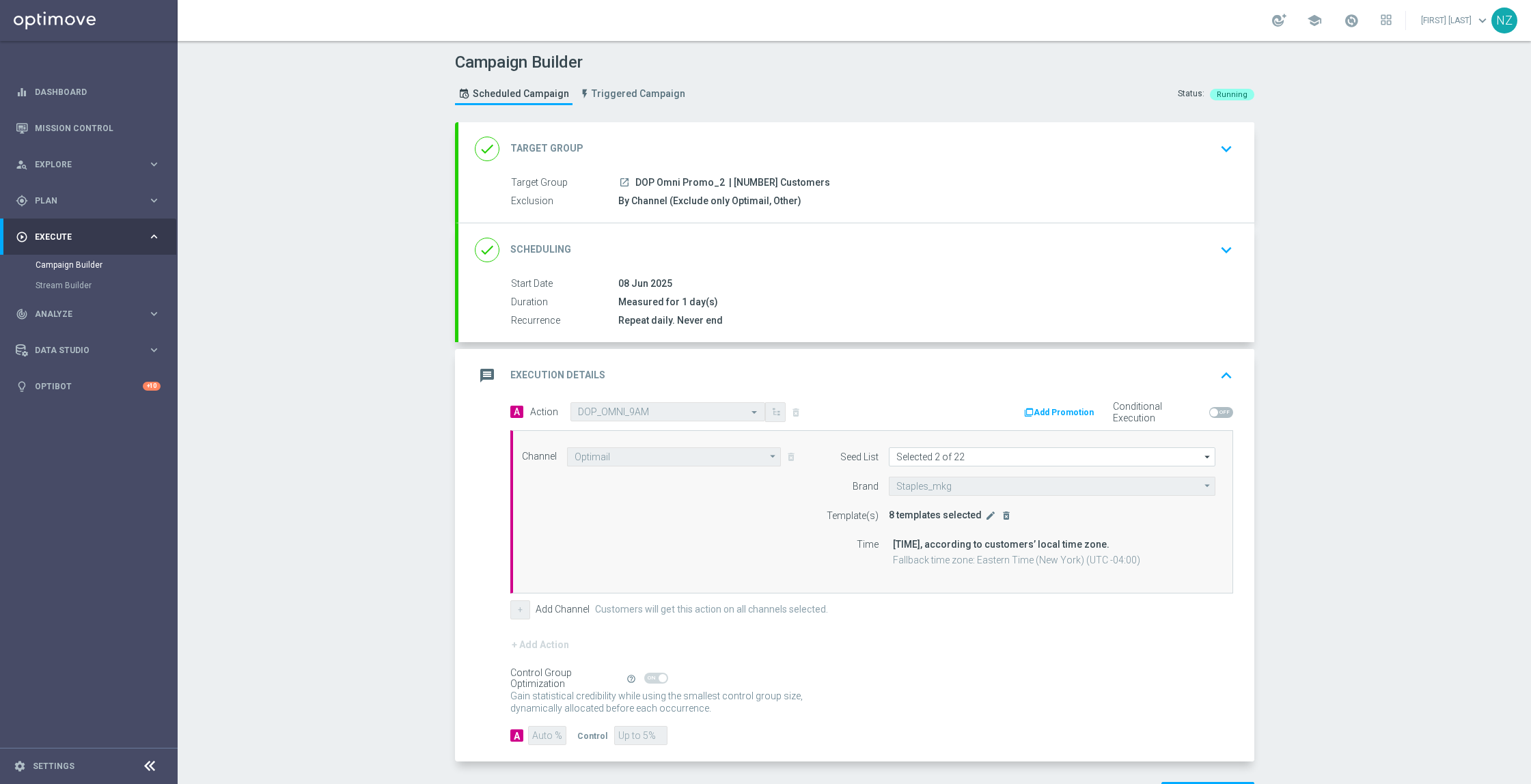 scroll, scrollTop: 51, scrollLeft: 0, axis: vertical 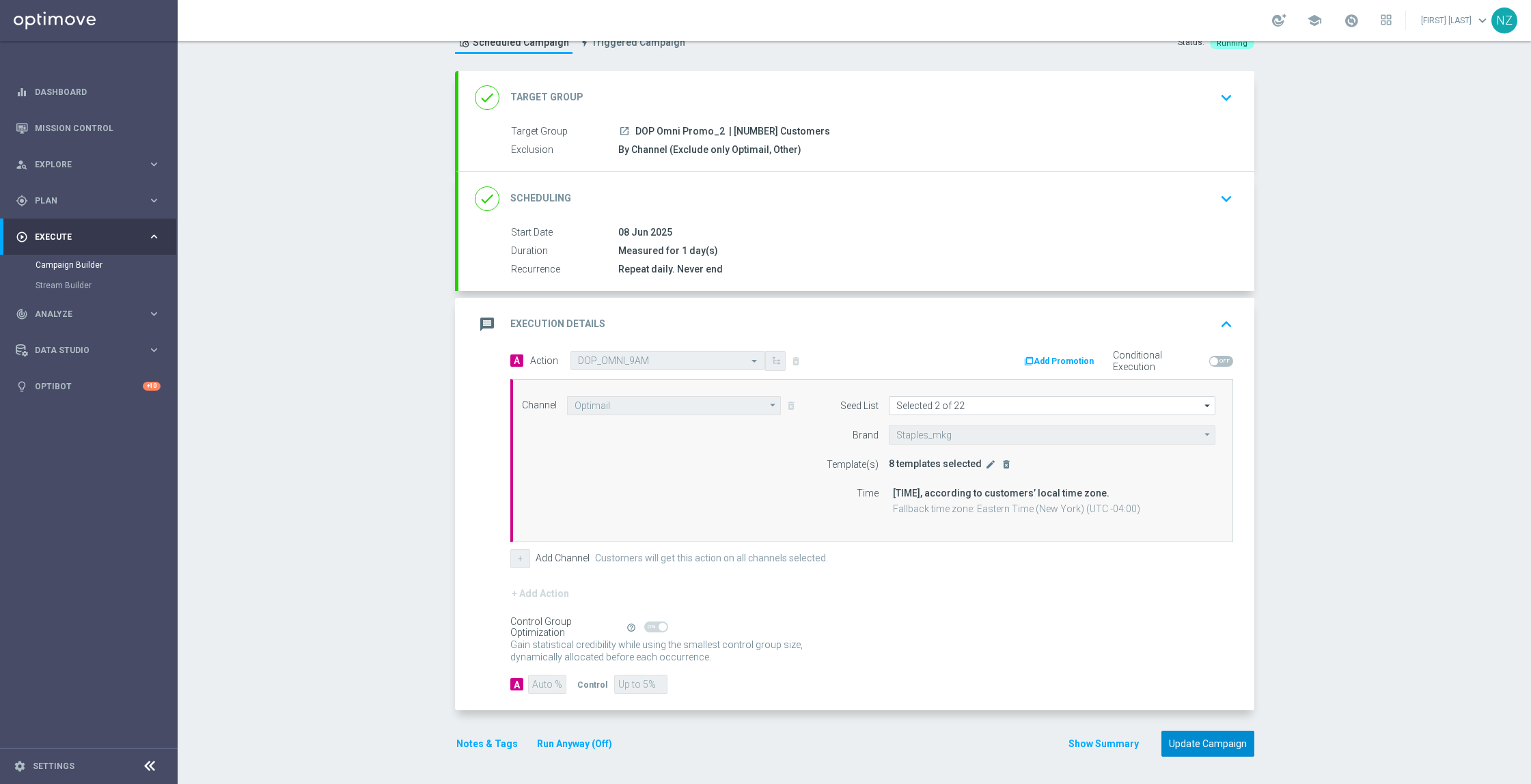 click on "Update Campaign" 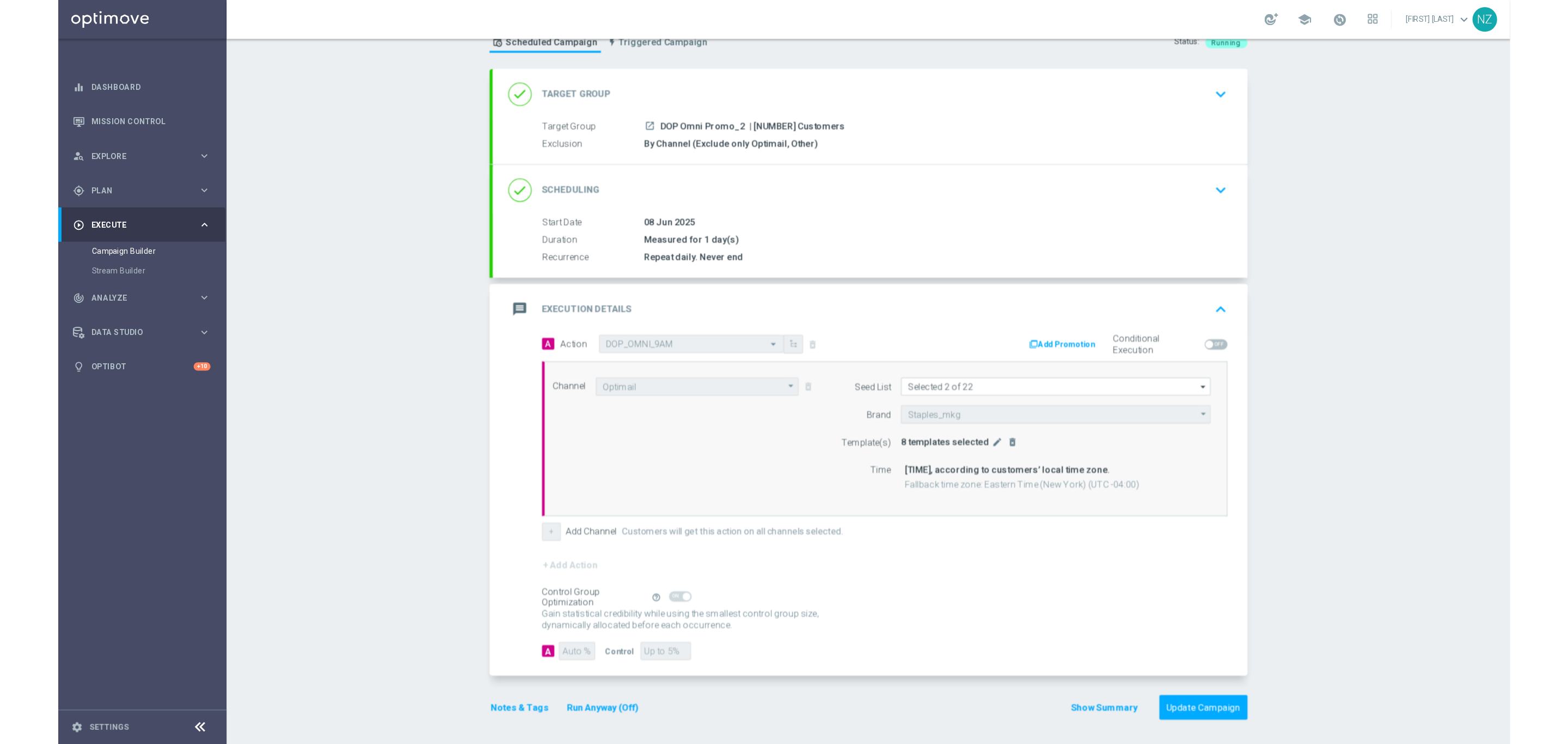 scroll, scrollTop: 41, scrollLeft: 0, axis: vertical 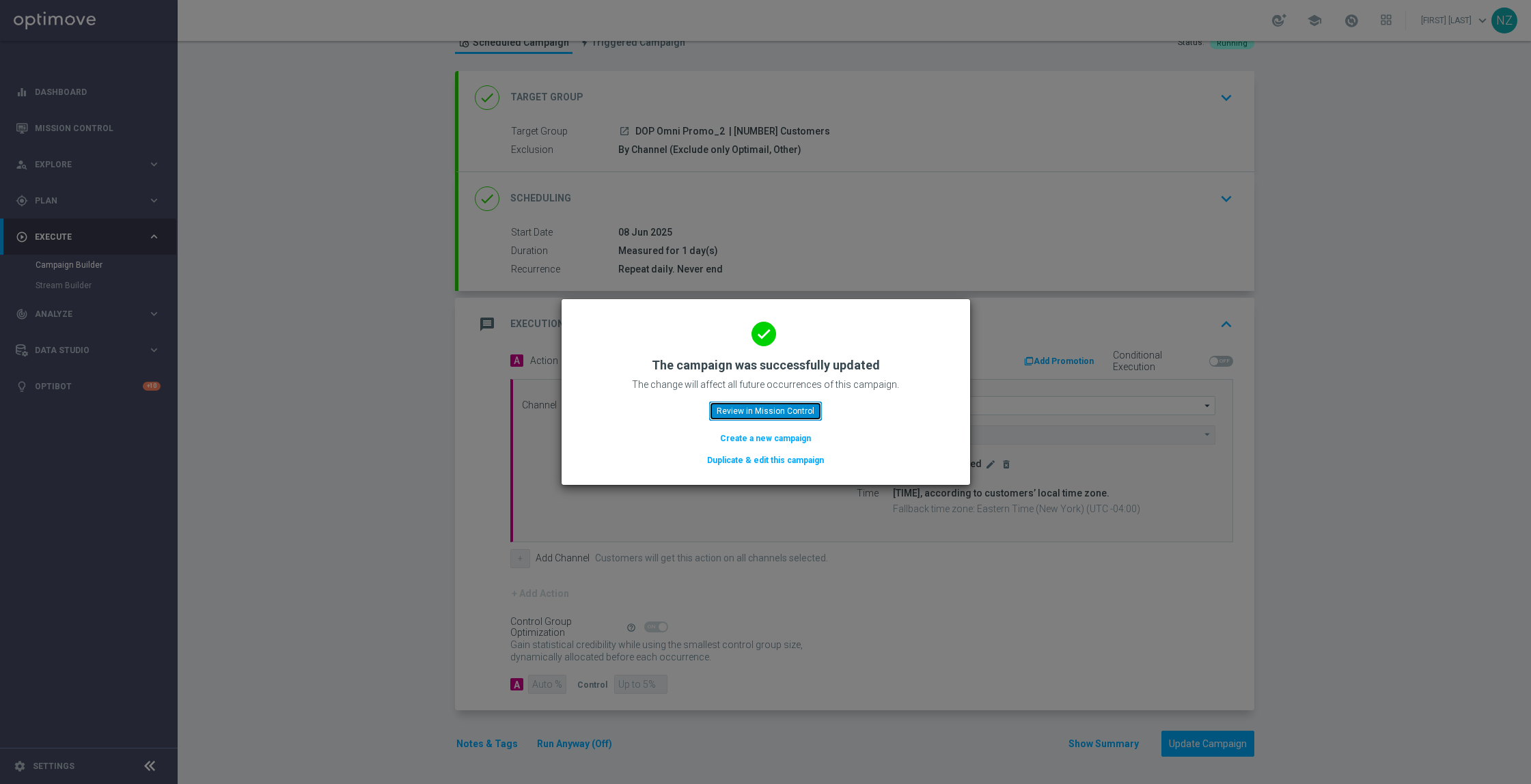 click on "Review in Mission Control" 